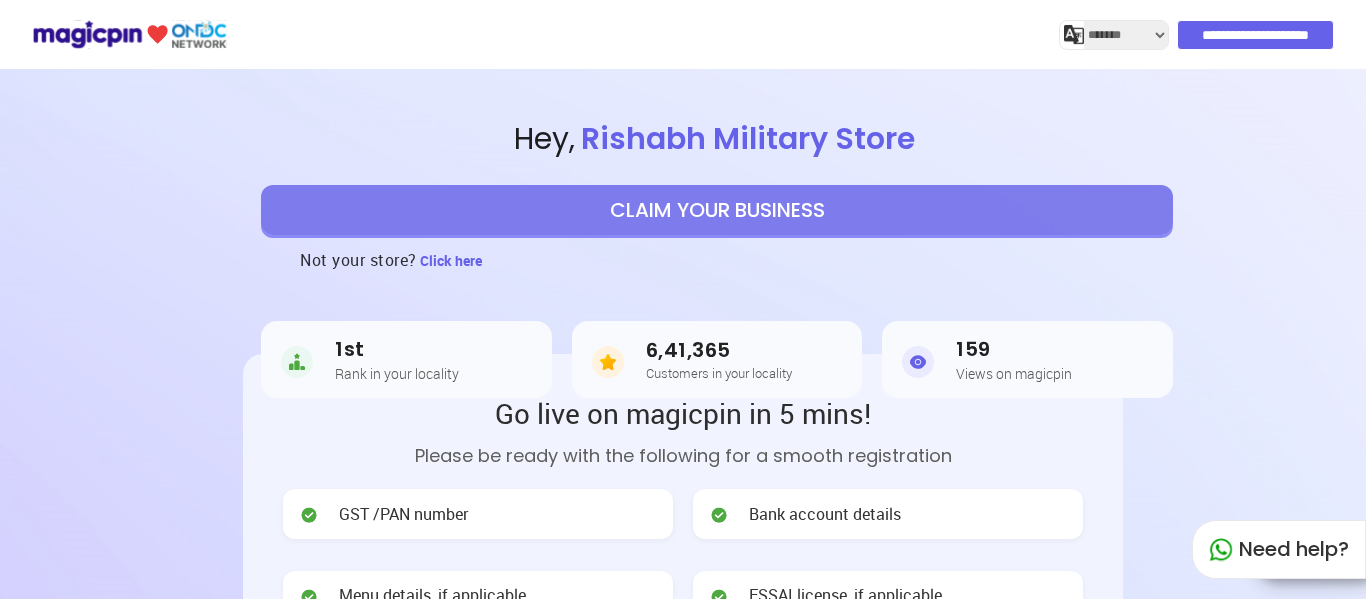 select on "*******" 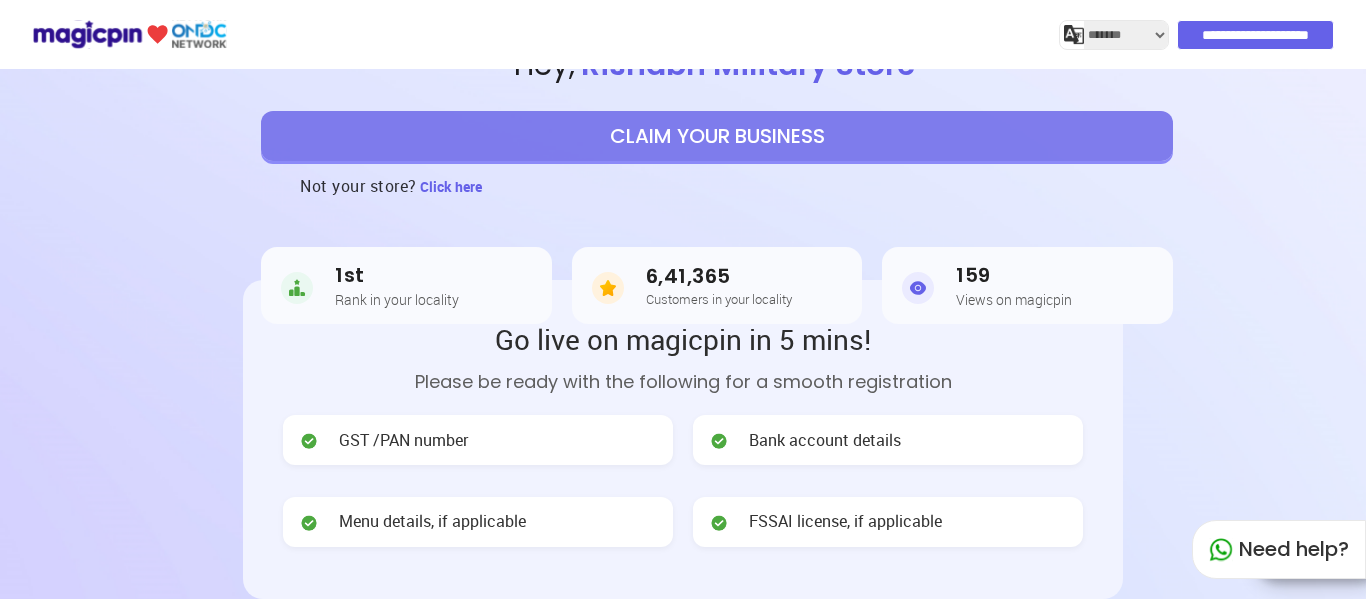 scroll, scrollTop: 47, scrollLeft: 0, axis: vertical 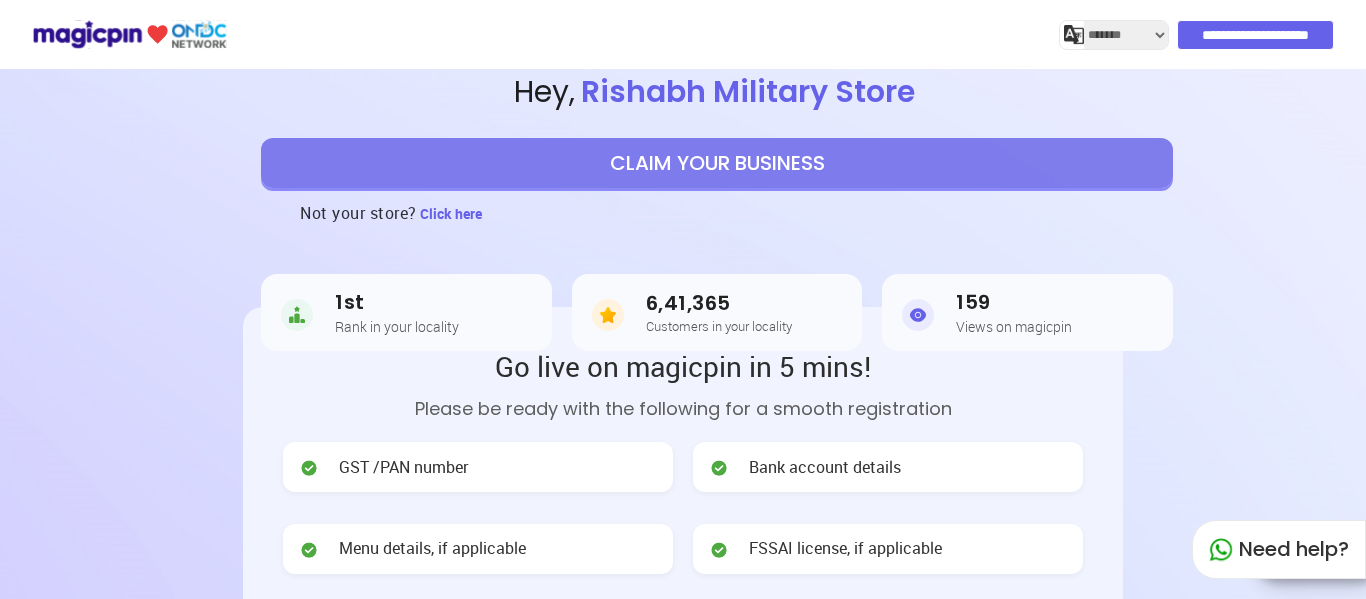 click on "CLAIM YOUR BUSINESS" at bounding box center [717, 163] 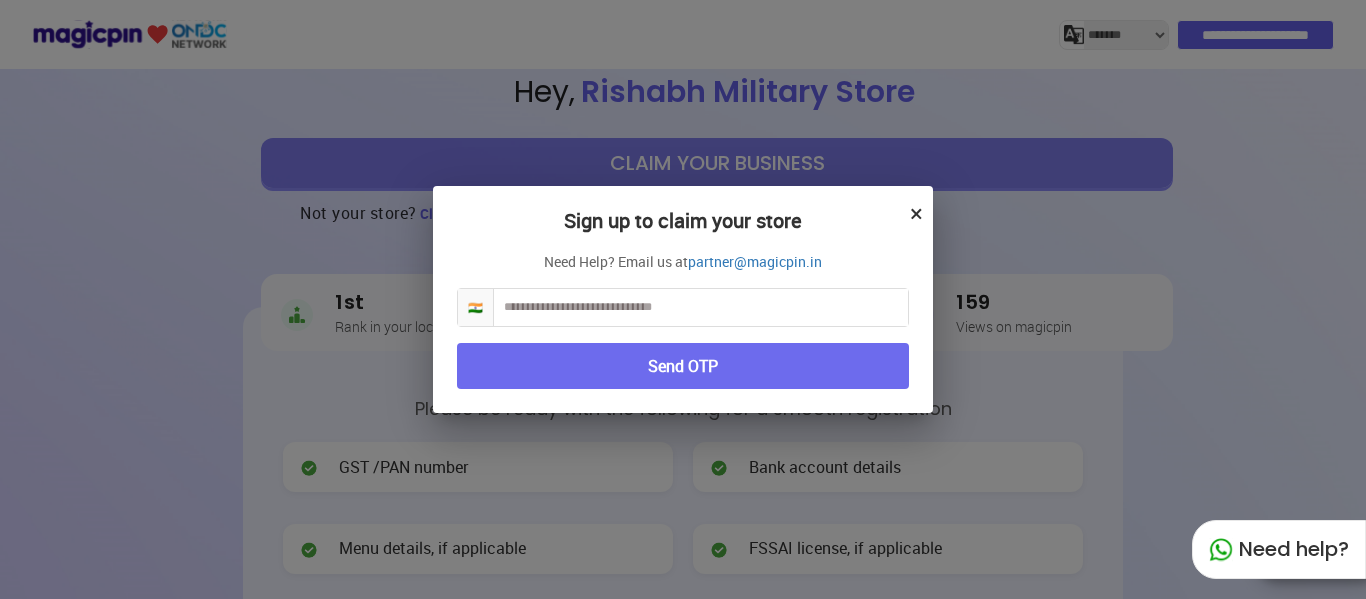 click at bounding box center (701, 307) 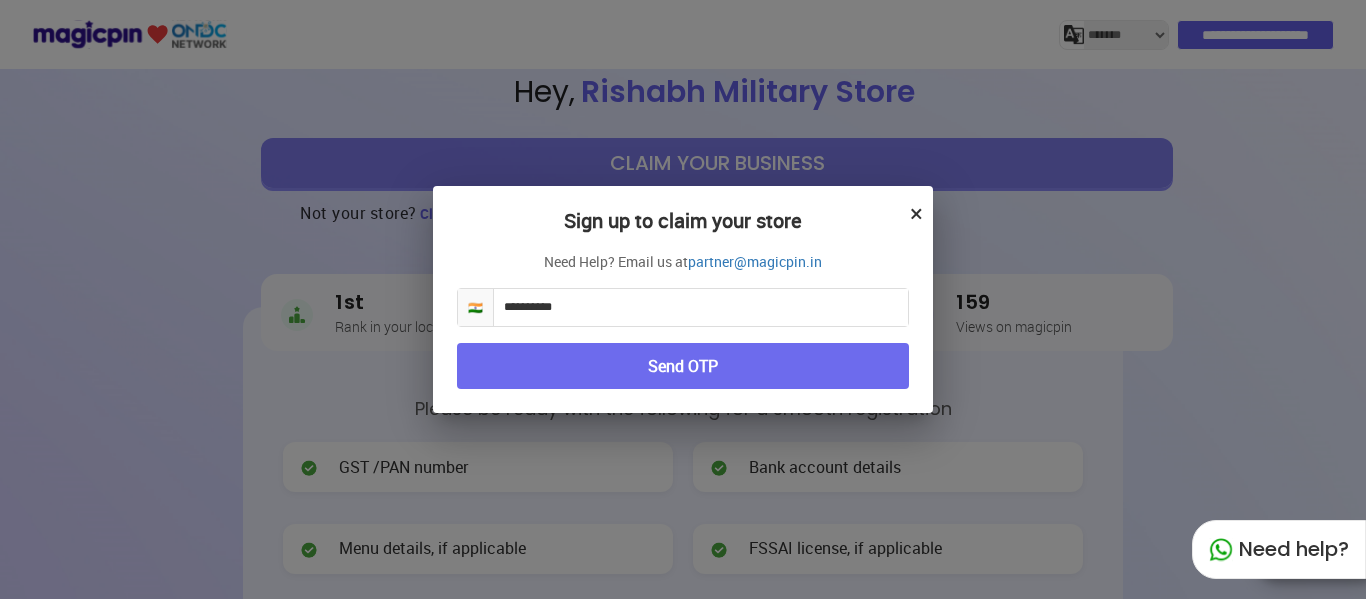 type on "**********" 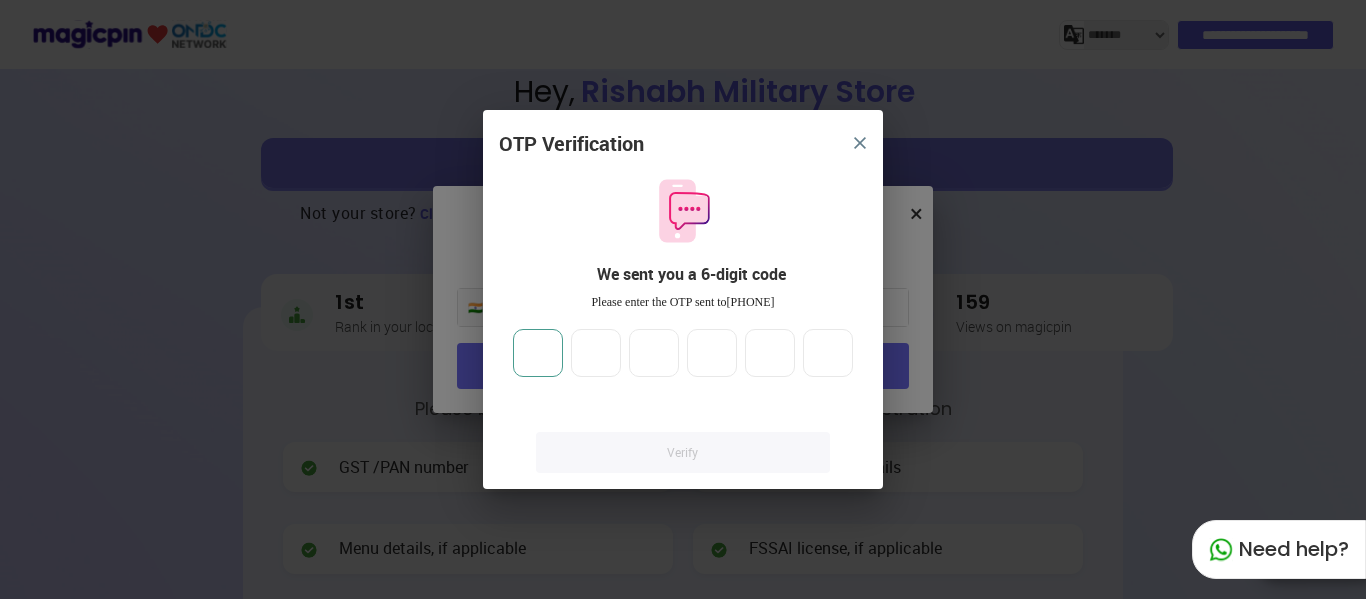 click at bounding box center [538, 353] 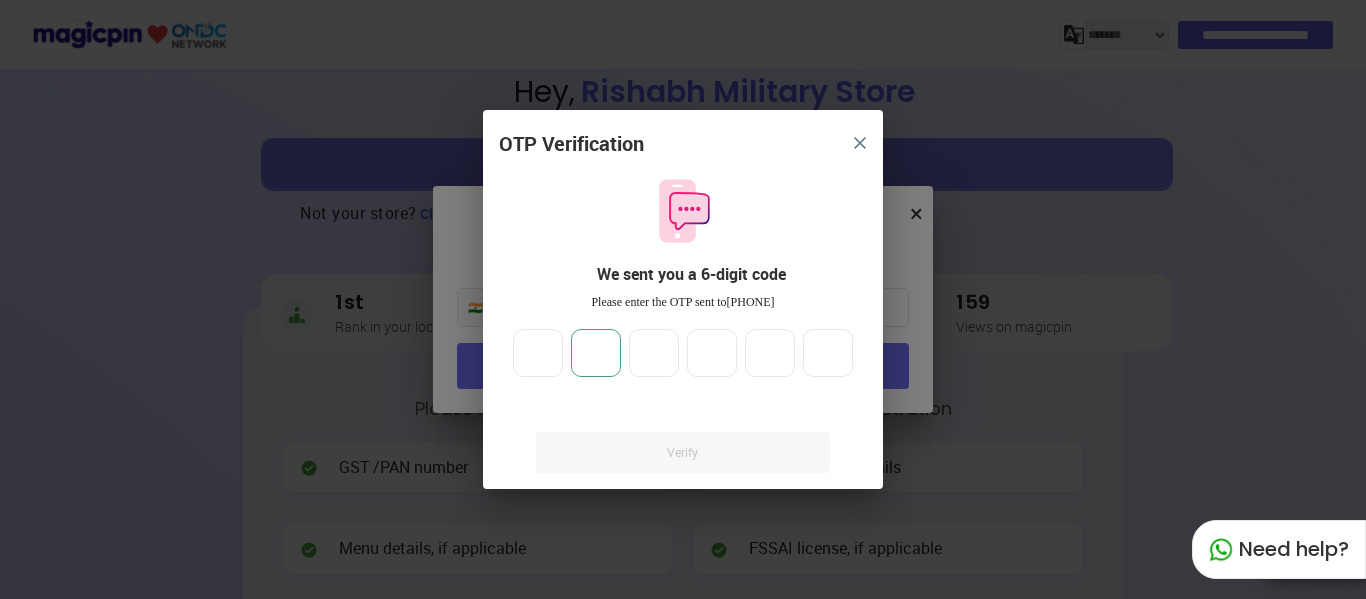 type on "*" 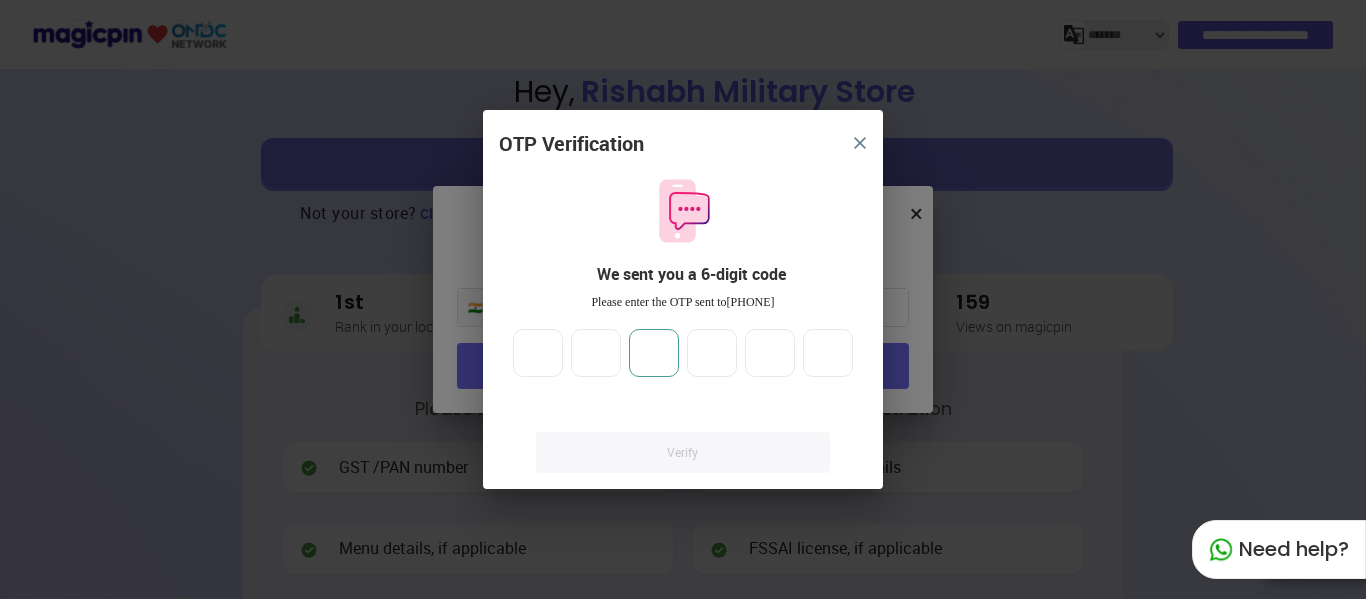 type on "*" 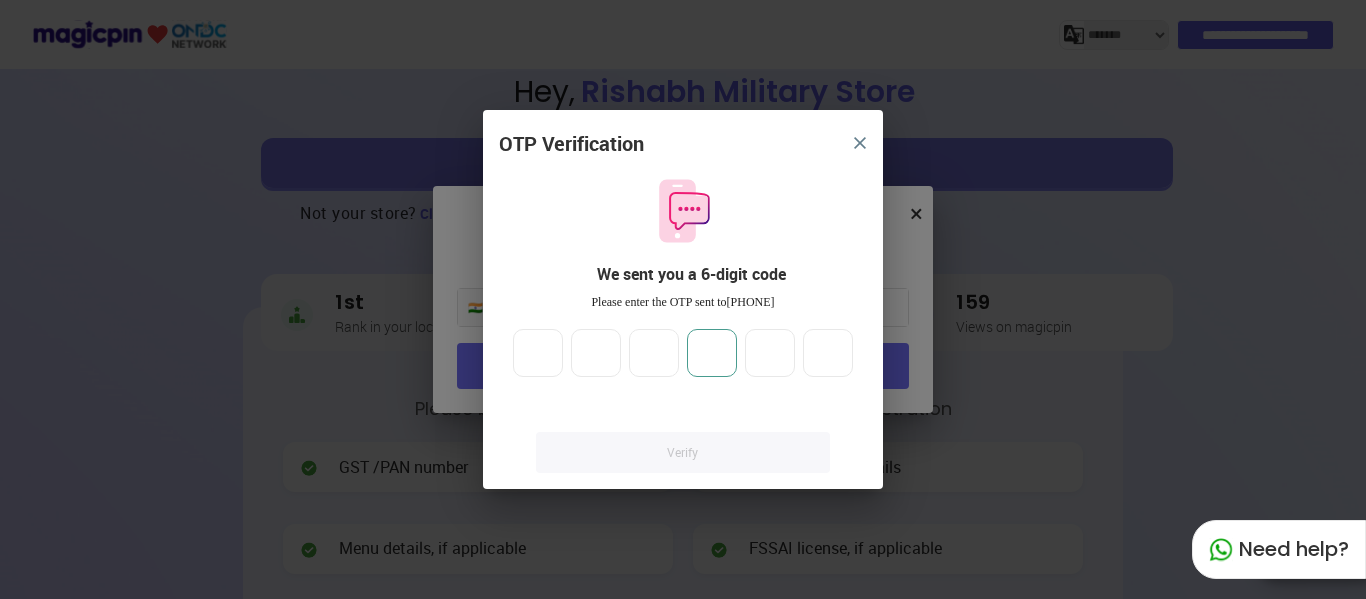 type on "*" 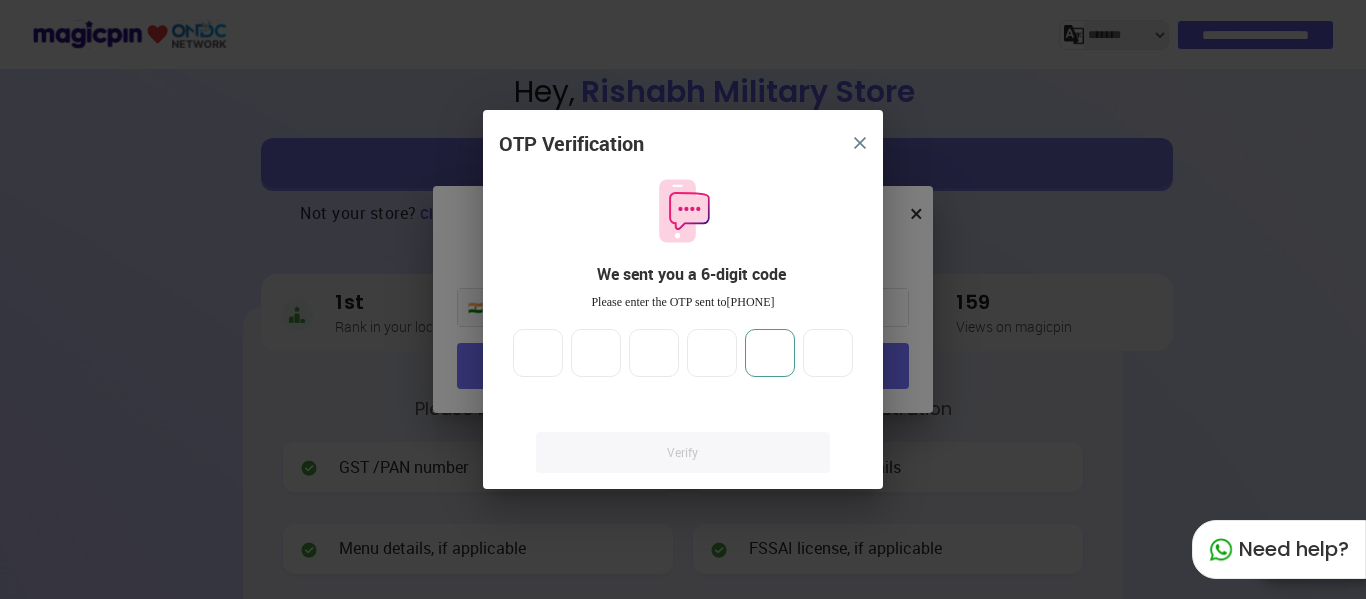 type on "*" 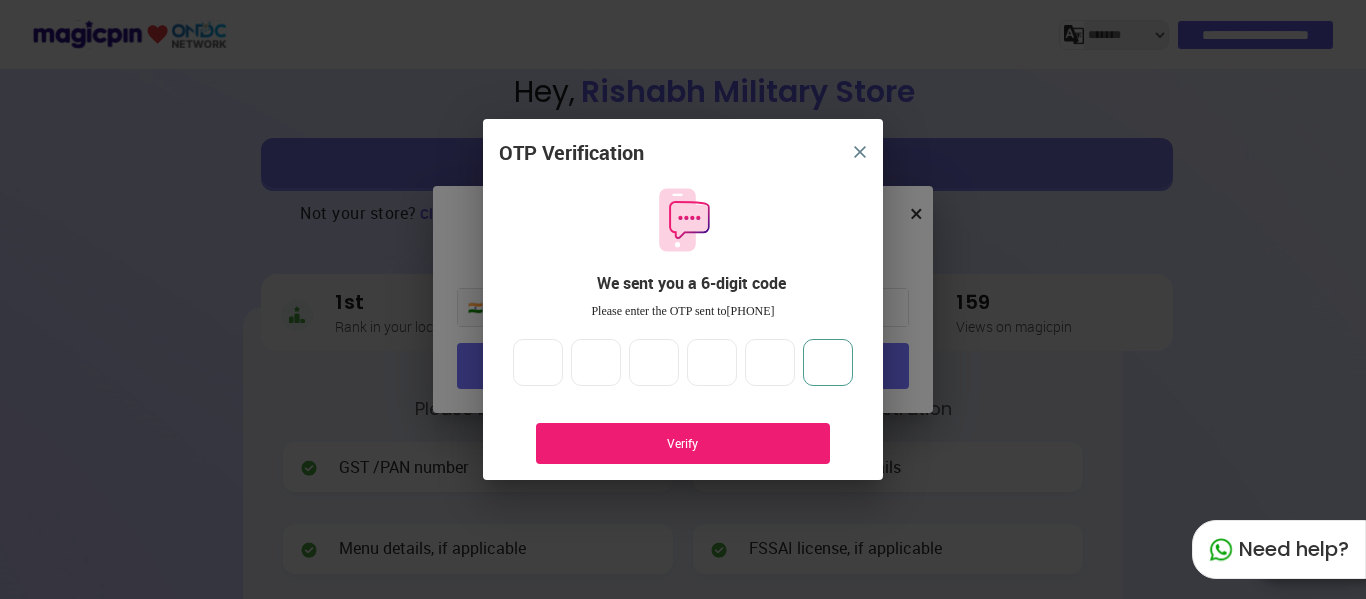 type on "*" 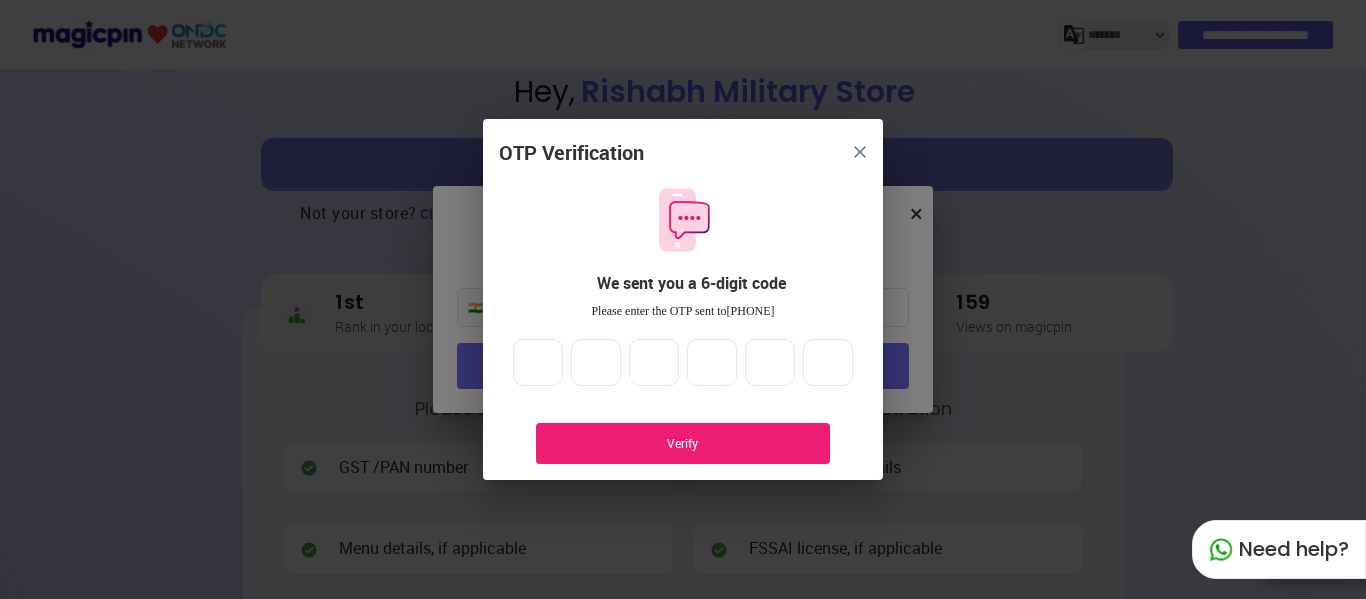 click on "Verify" at bounding box center [683, 443] 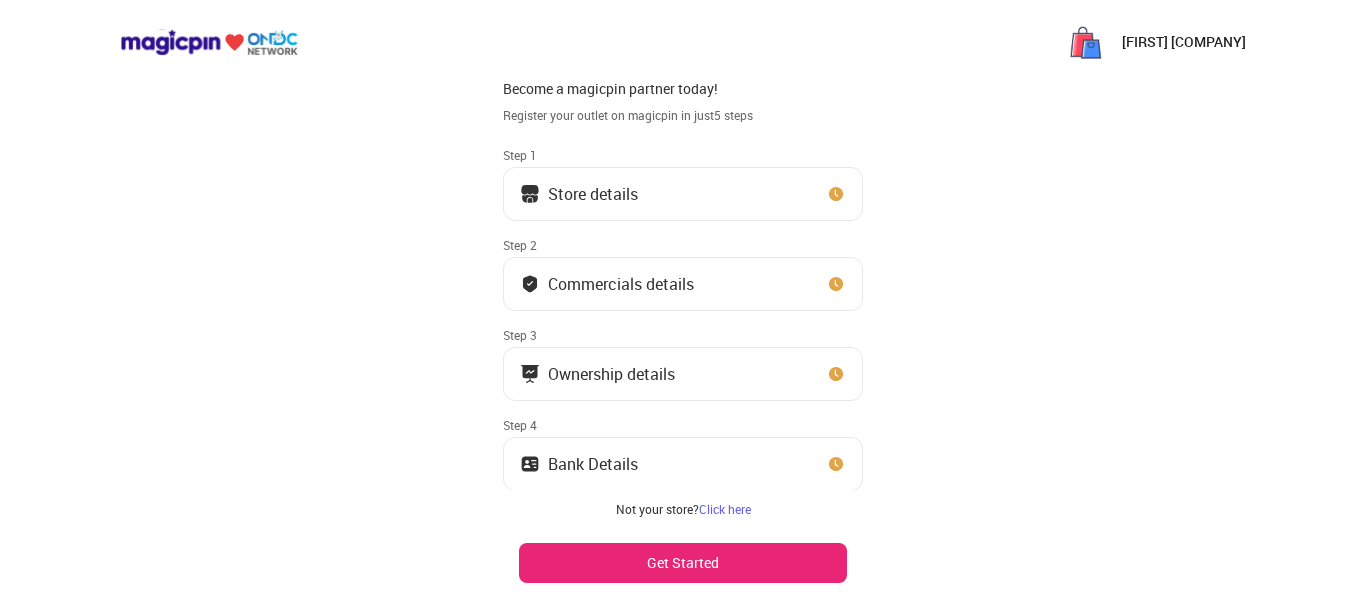scroll, scrollTop: 116, scrollLeft: 0, axis: vertical 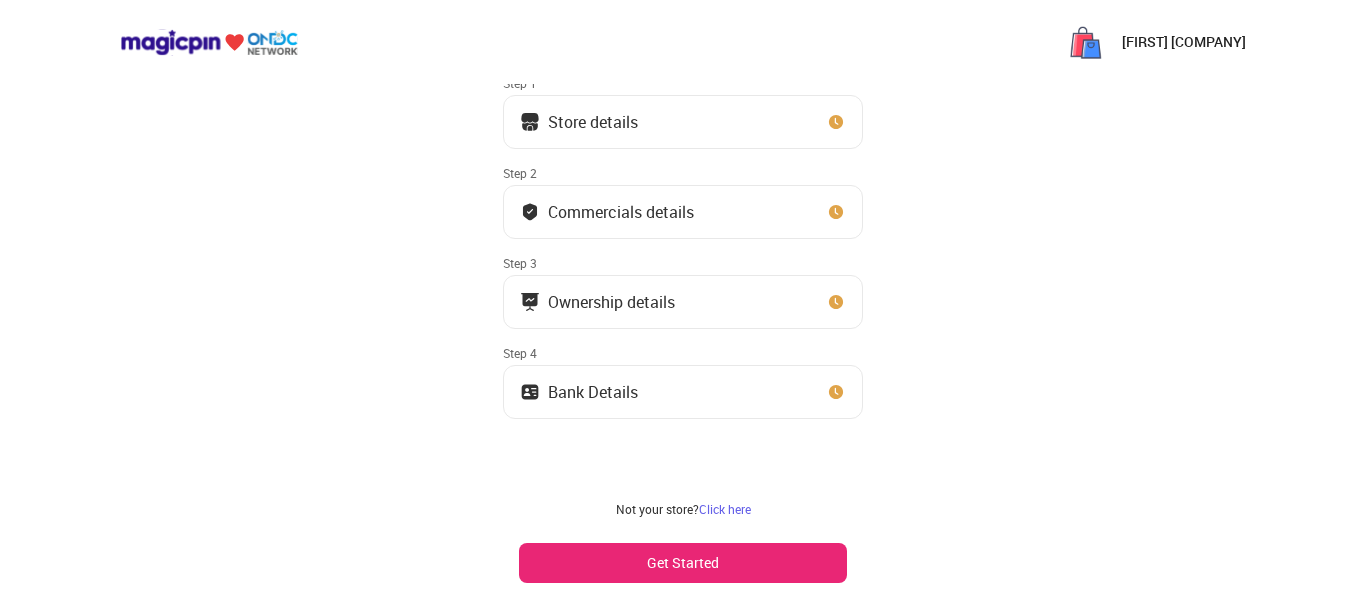 click on "Get Started" at bounding box center [683, 563] 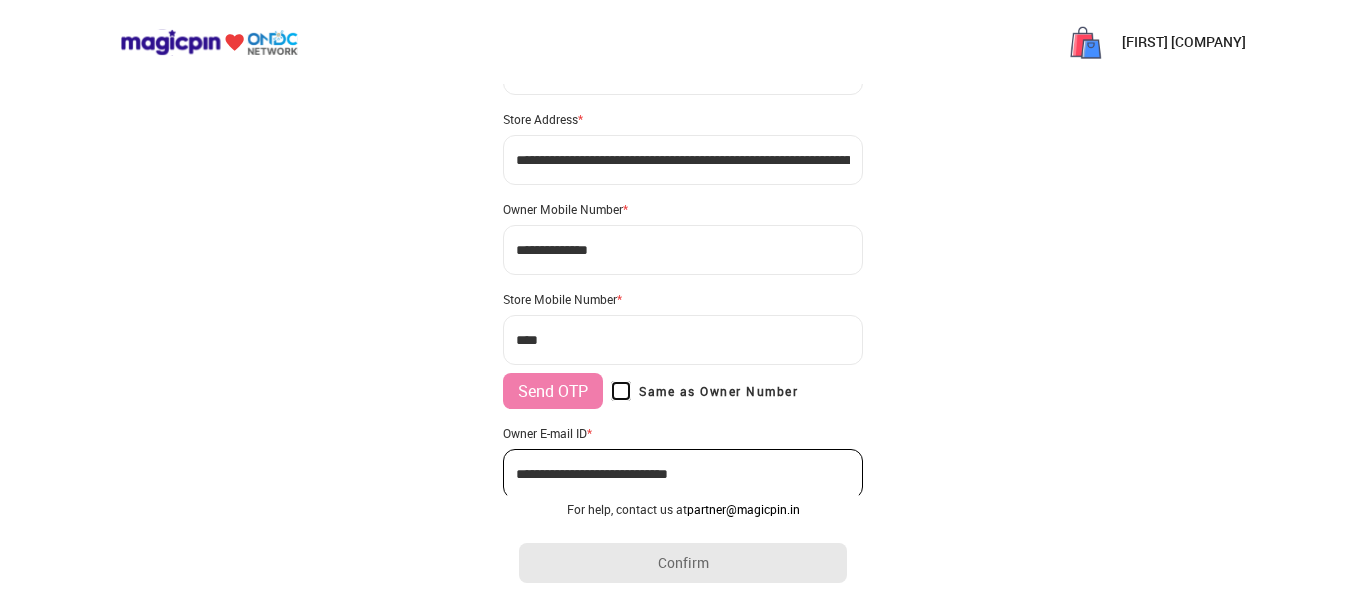 type on "**********" 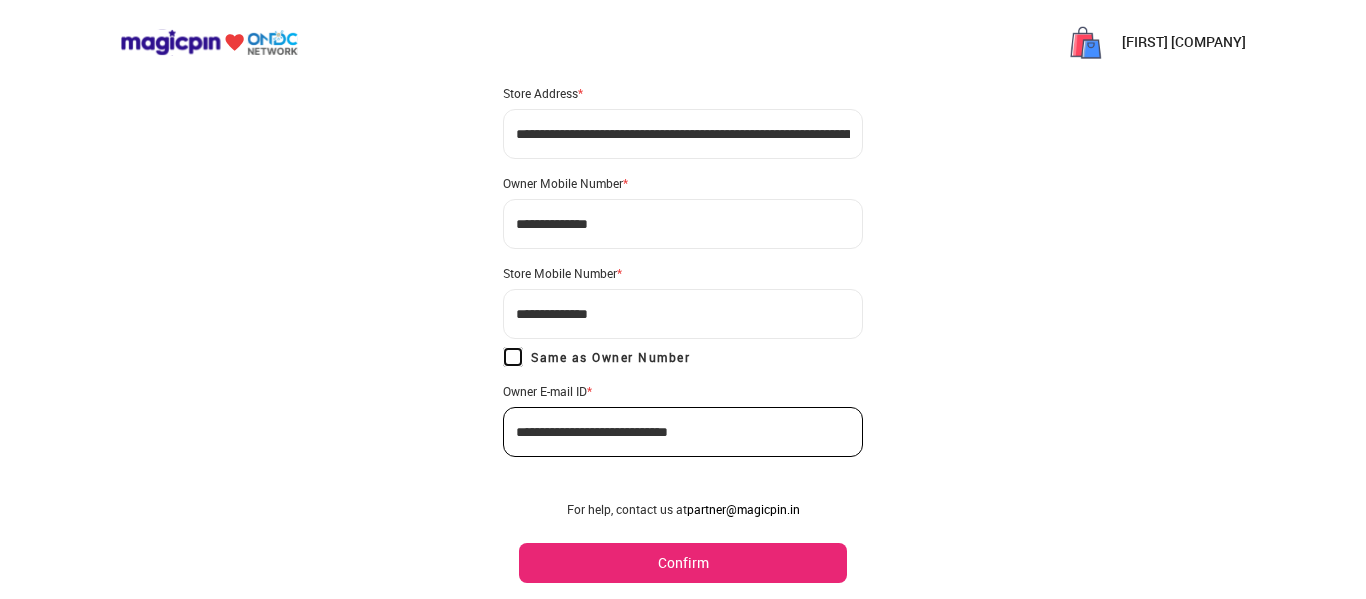 scroll, scrollTop: 180, scrollLeft: 0, axis: vertical 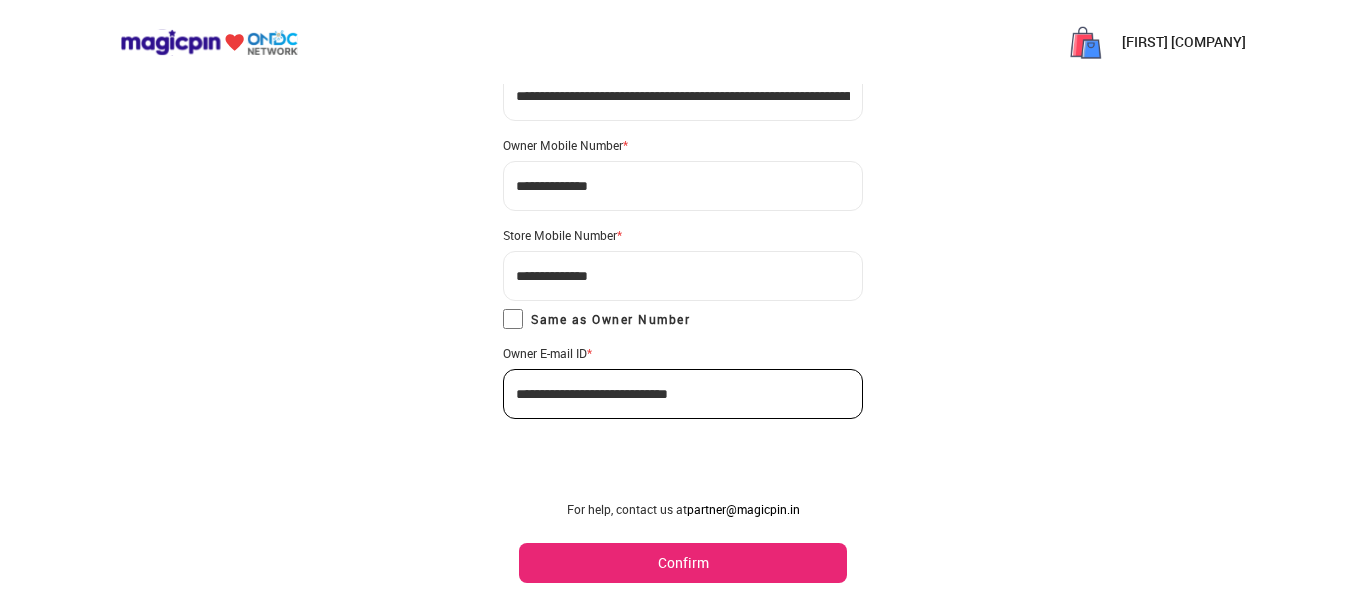 click on "Confirm" at bounding box center (683, 563) 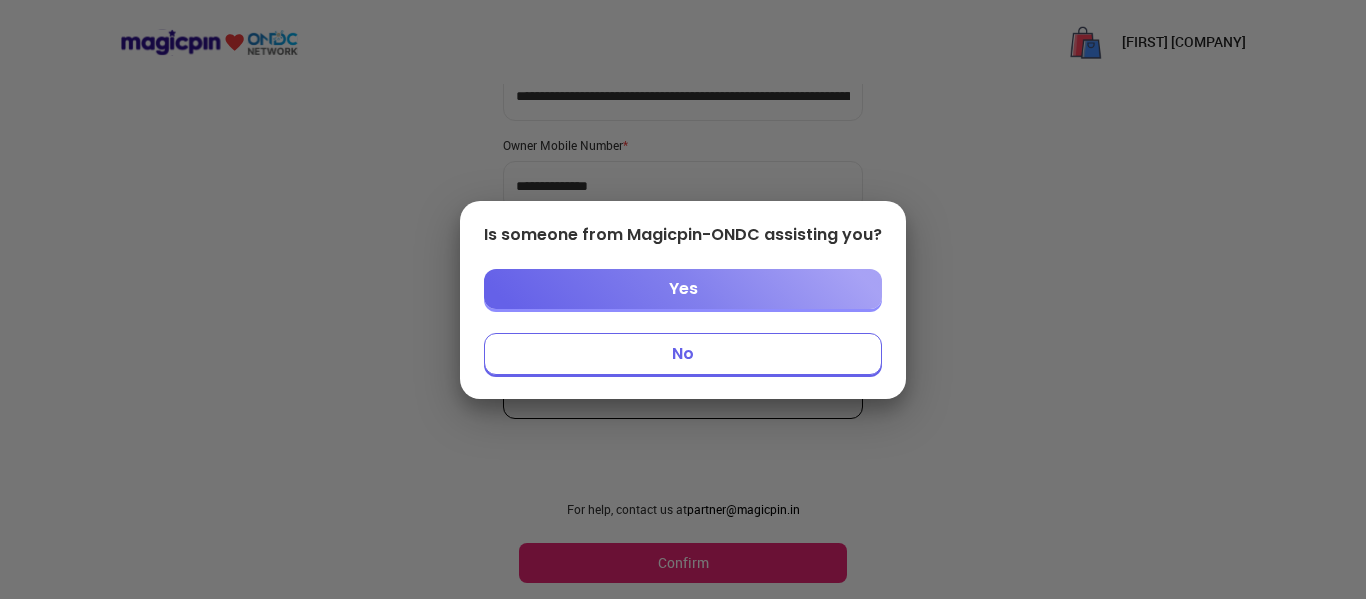 click on "No" at bounding box center (683, 354) 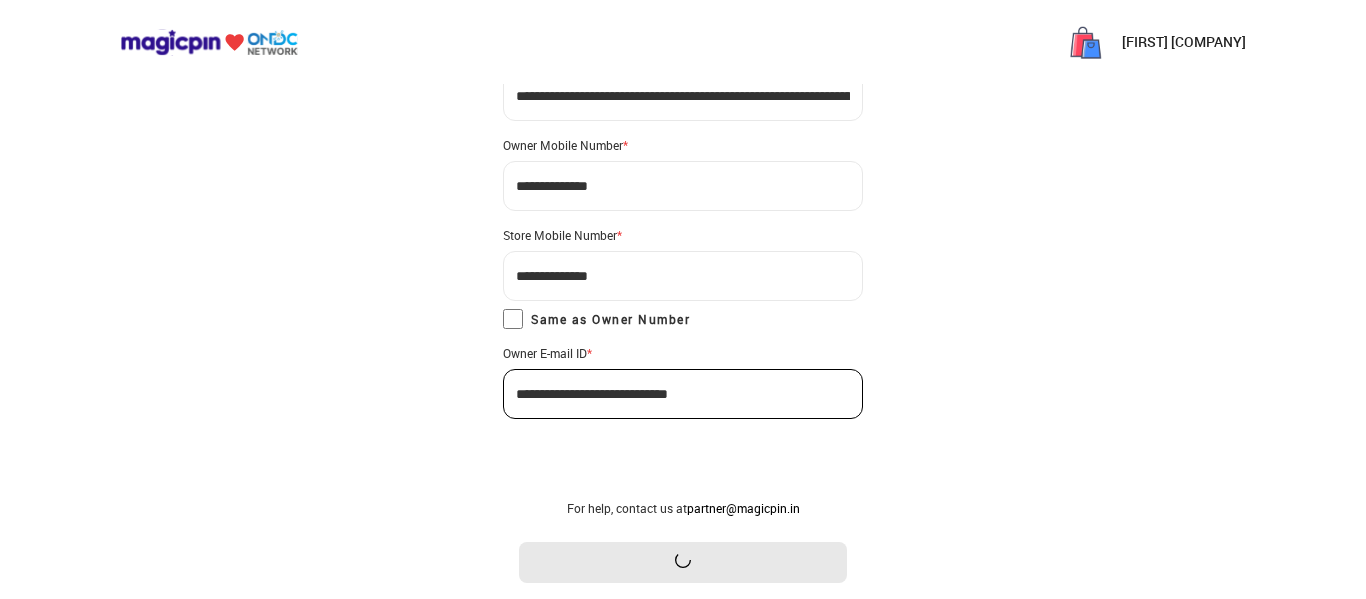 scroll, scrollTop: 0, scrollLeft: 0, axis: both 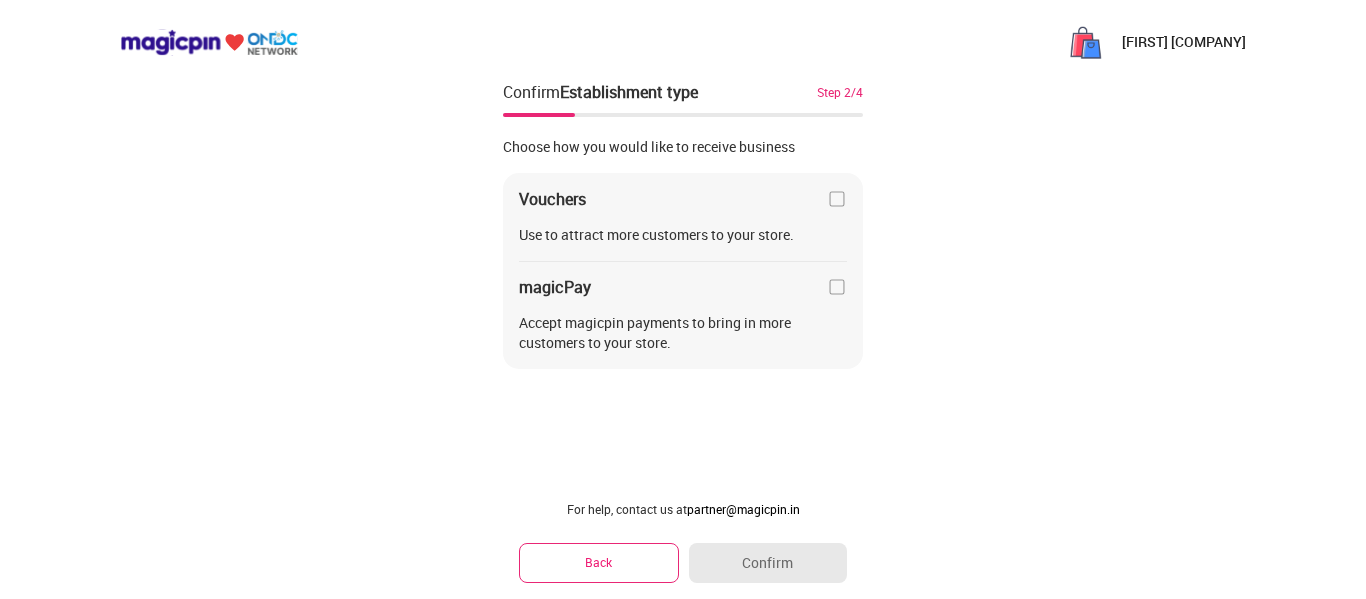 click at bounding box center [837, 199] 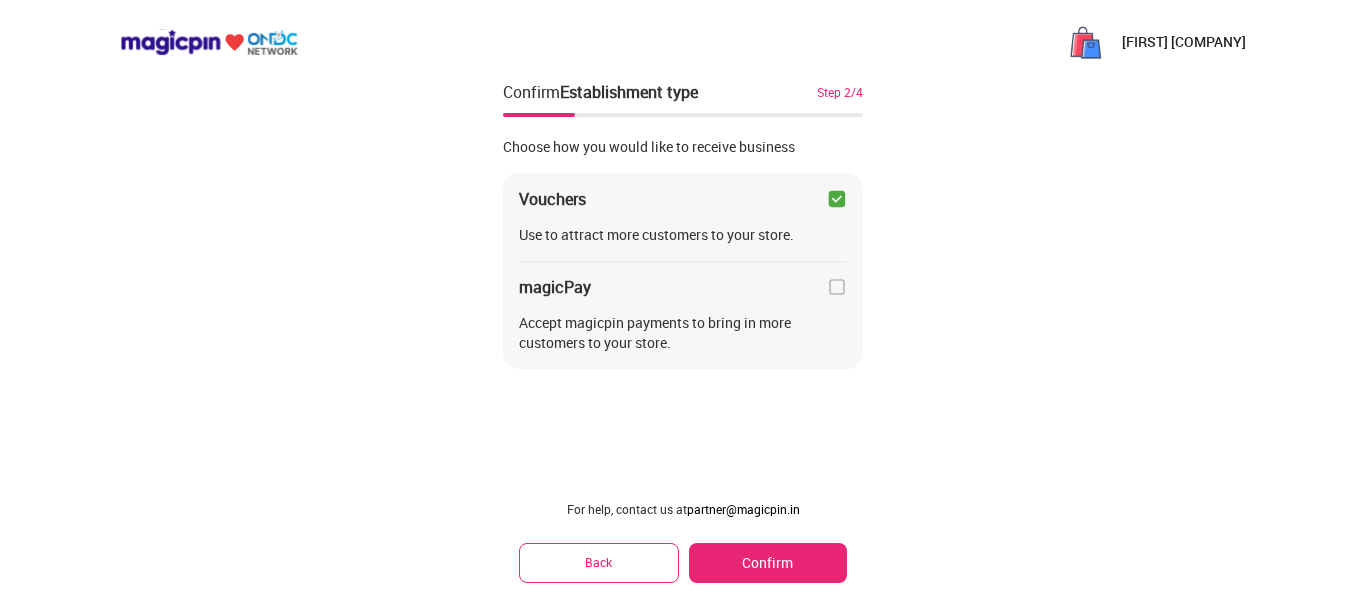 click at bounding box center [837, 287] 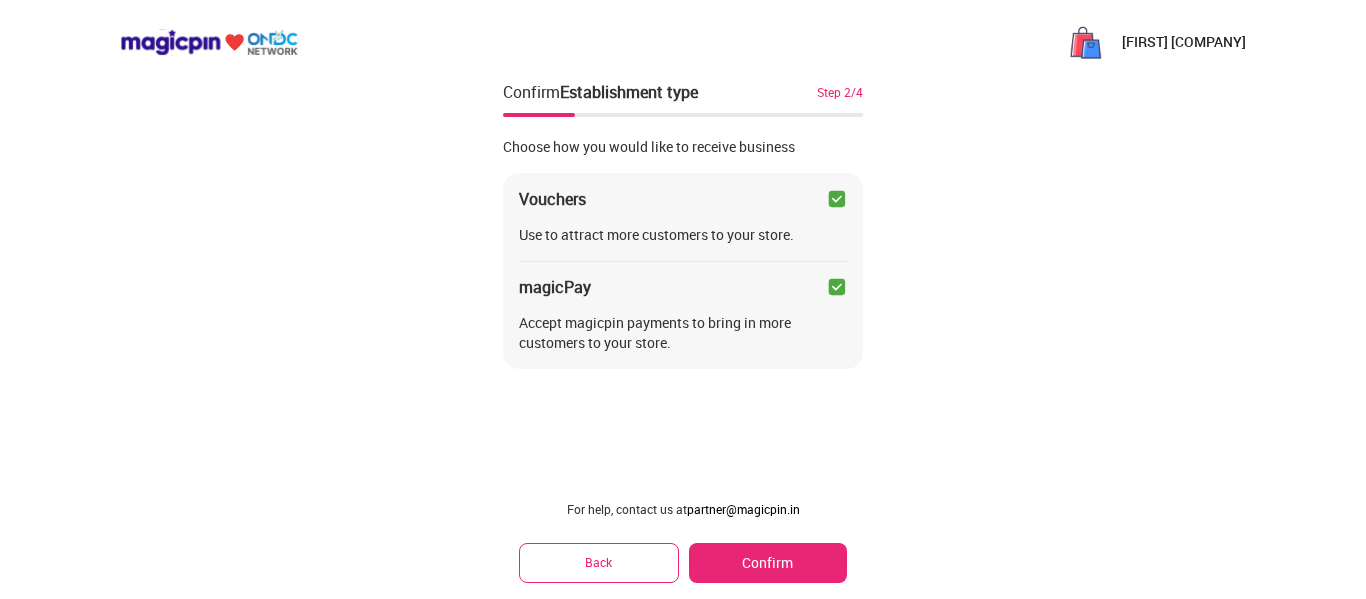 click on "Confirm" at bounding box center [768, 563] 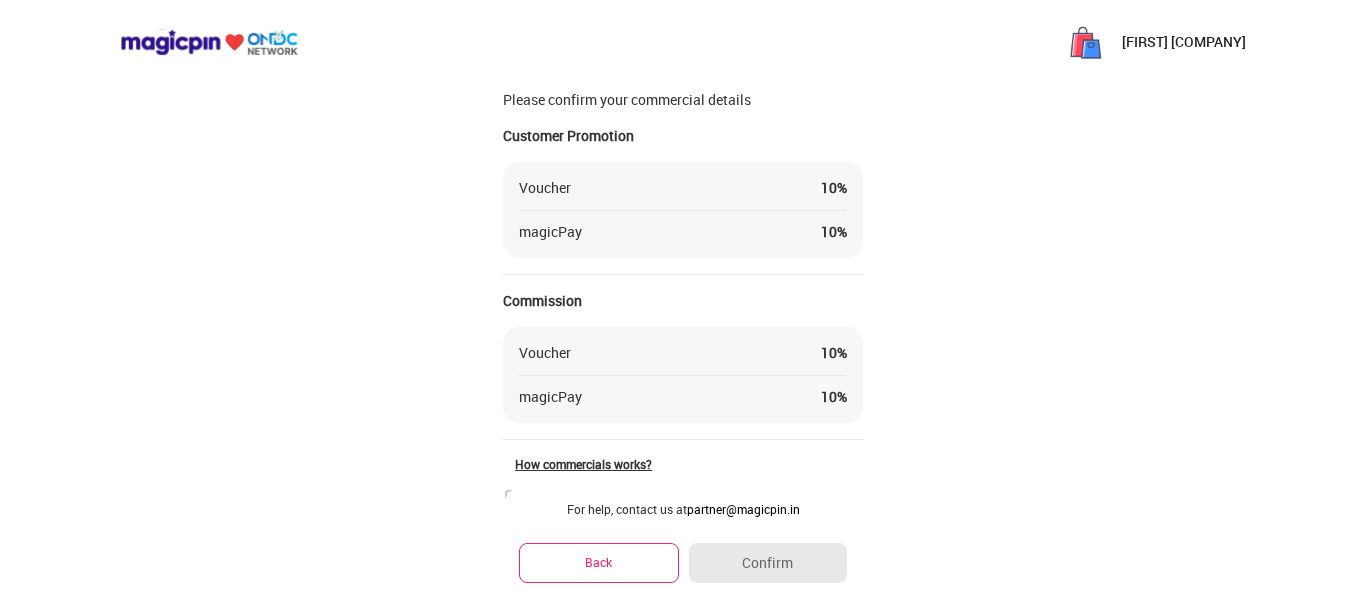 scroll, scrollTop: 184, scrollLeft: 0, axis: vertical 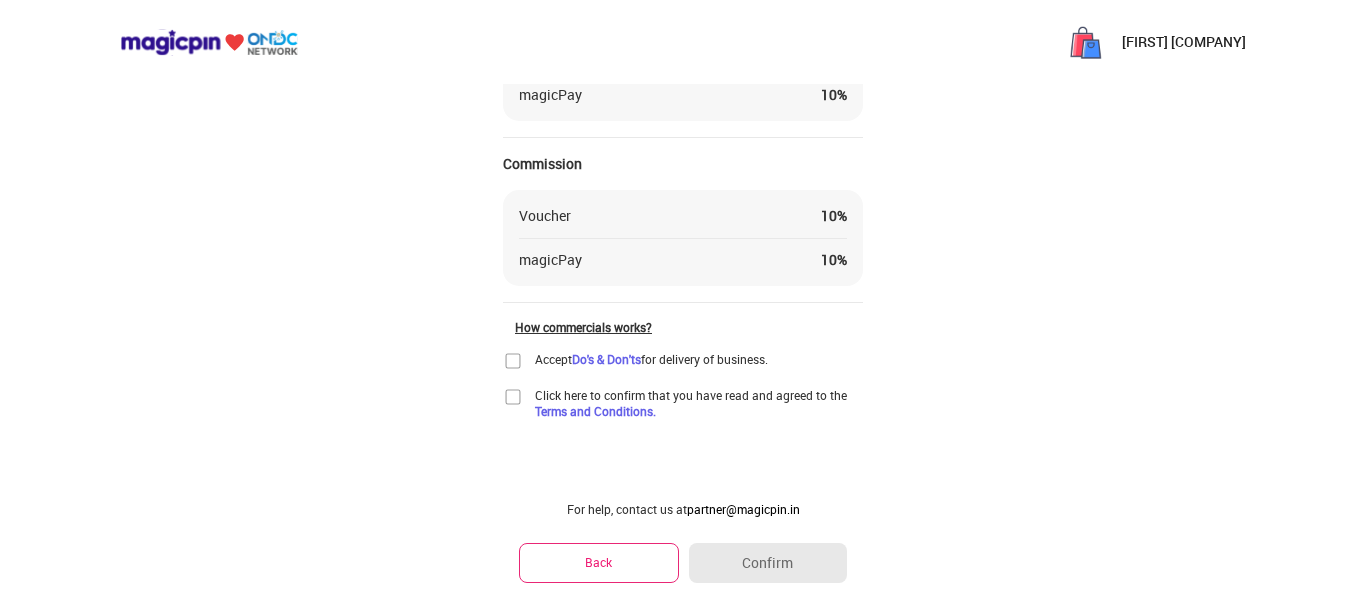 click at bounding box center [513, 361] 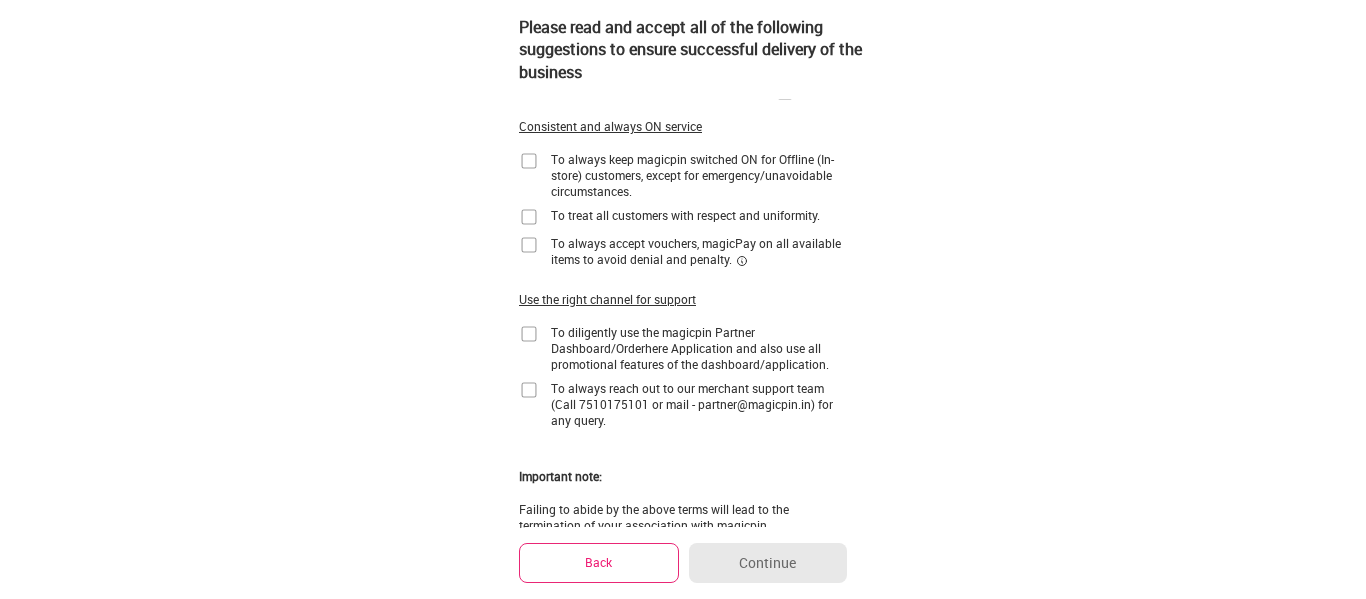 scroll, scrollTop: 0, scrollLeft: 0, axis: both 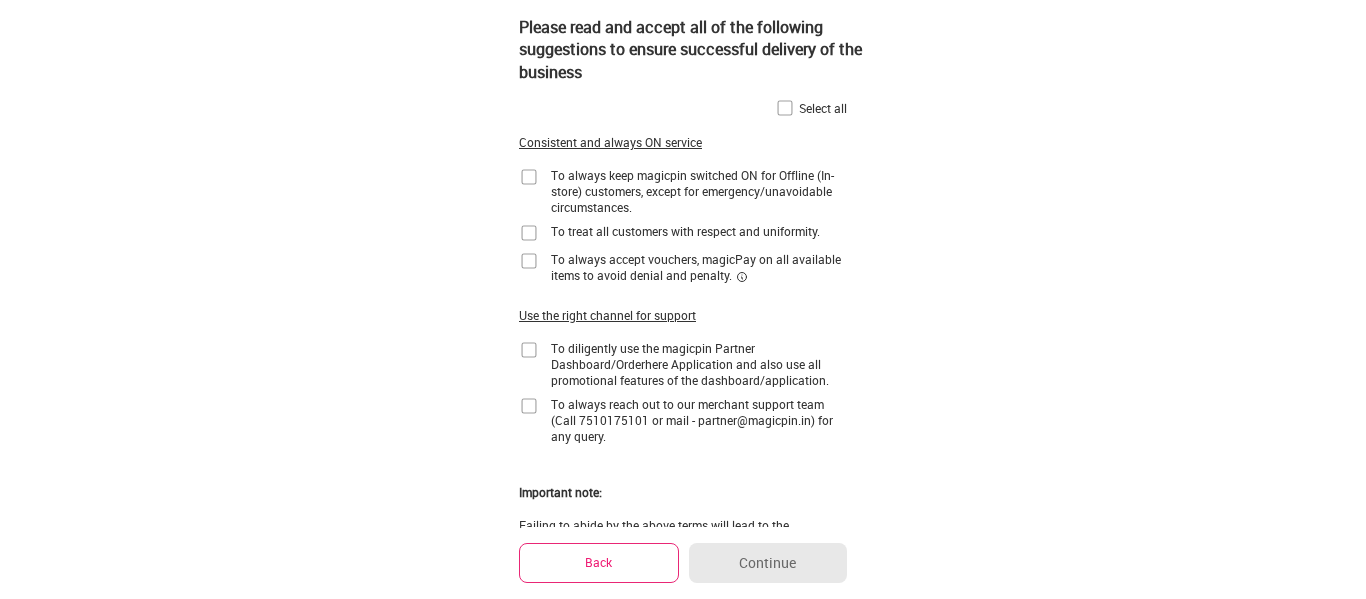 click at bounding box center [785, 108] 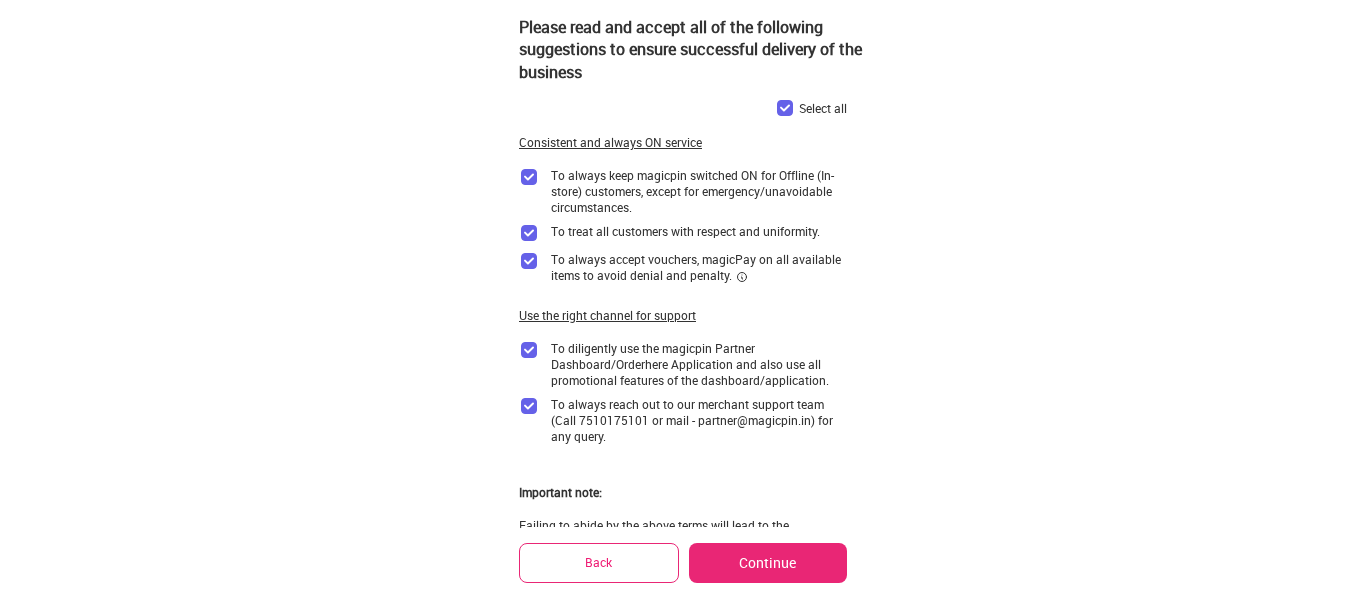click on "Continue" at bounding box center (768, 563) 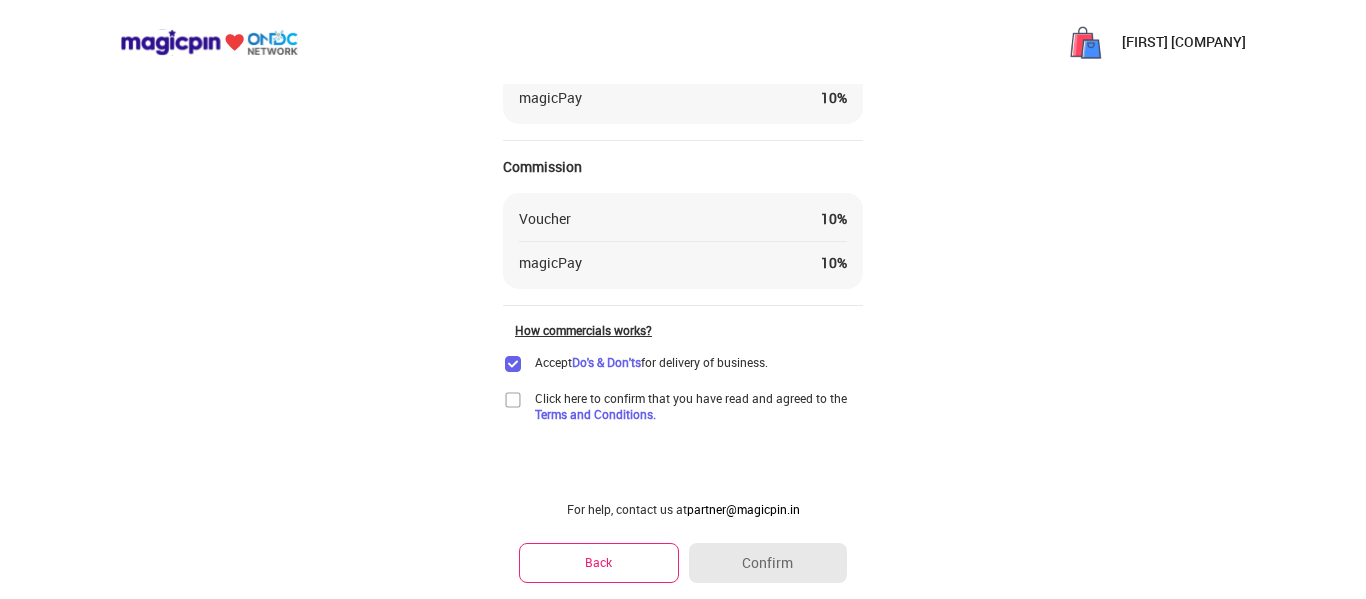 scroll, scrollTop: 184, scrollLeft: 0, axis: vertical 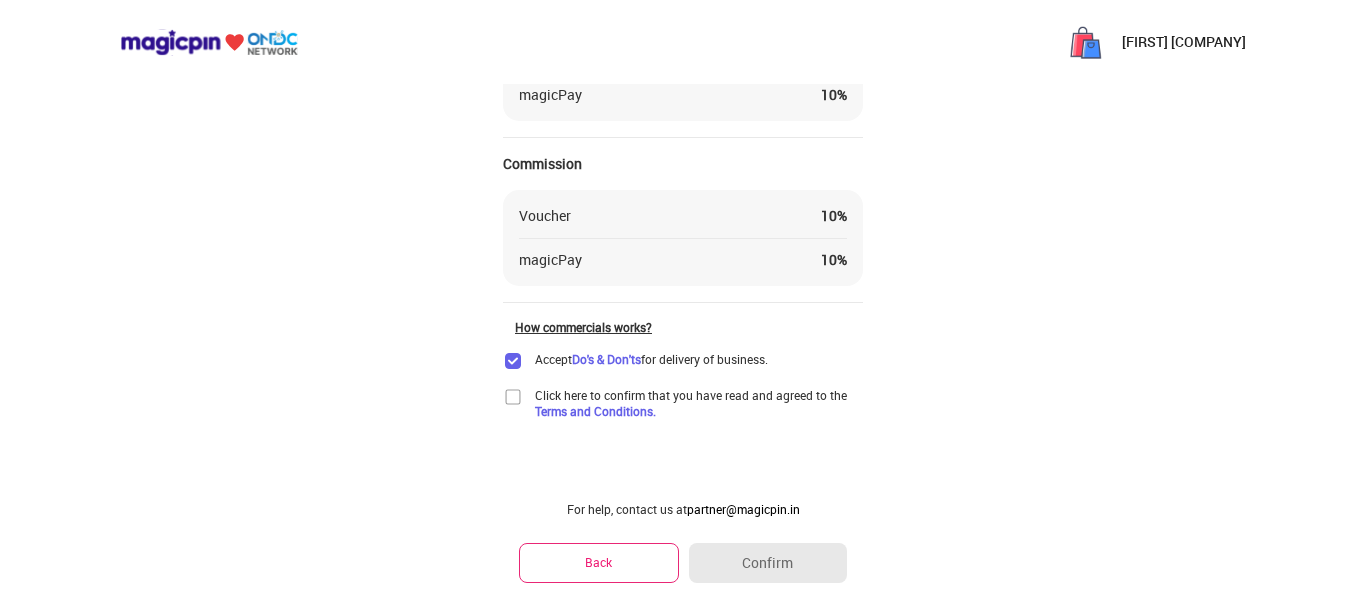 click on "Please confirm your commercial details Customer Promotion Voucher 10 % magicPay 10 % Commission Voucher 10 % magicPay 10 % How commercials works?" at bounding box center [683, 136] 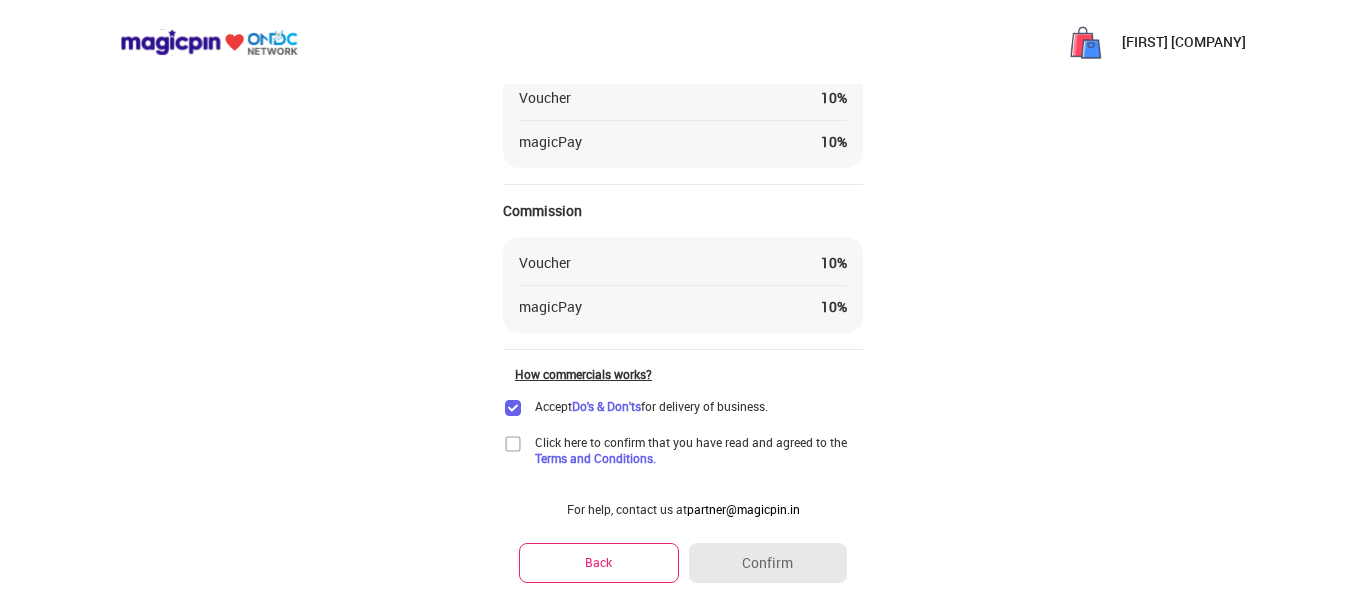 scroll, scrollTop: 134, scrollLeft: 0, axis: vertical 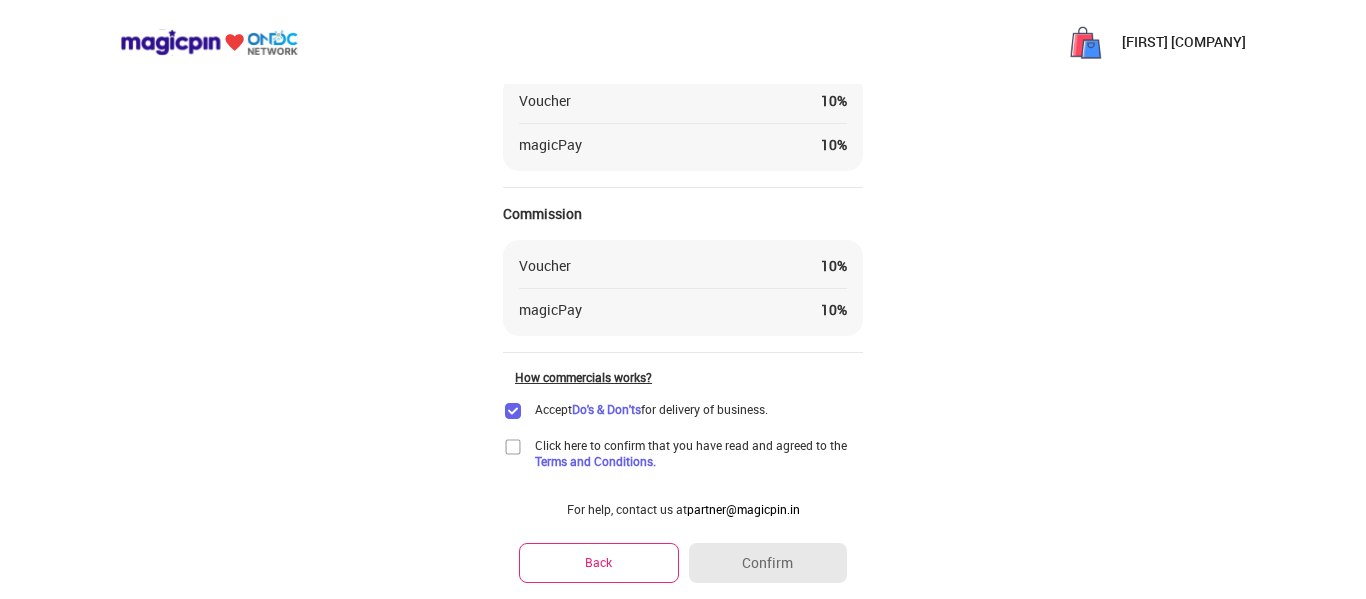 click on "How commercials works?" at bounding box center (689, 377) 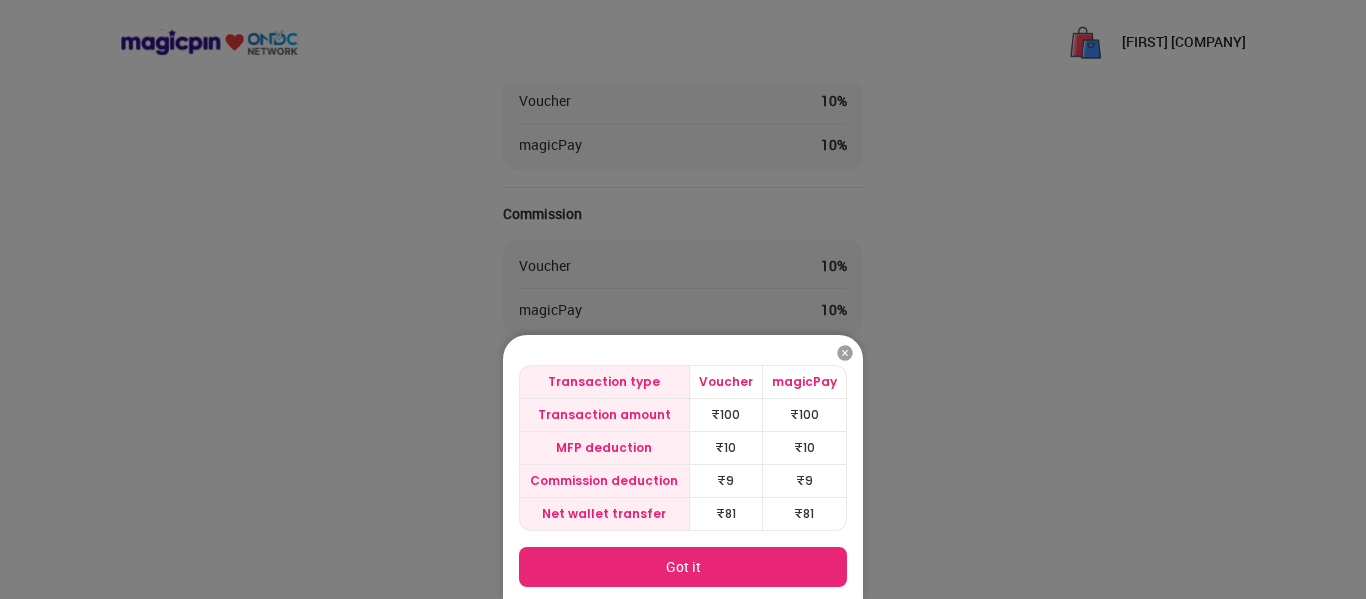 click on "Got it" at bounding box center (683, 567) 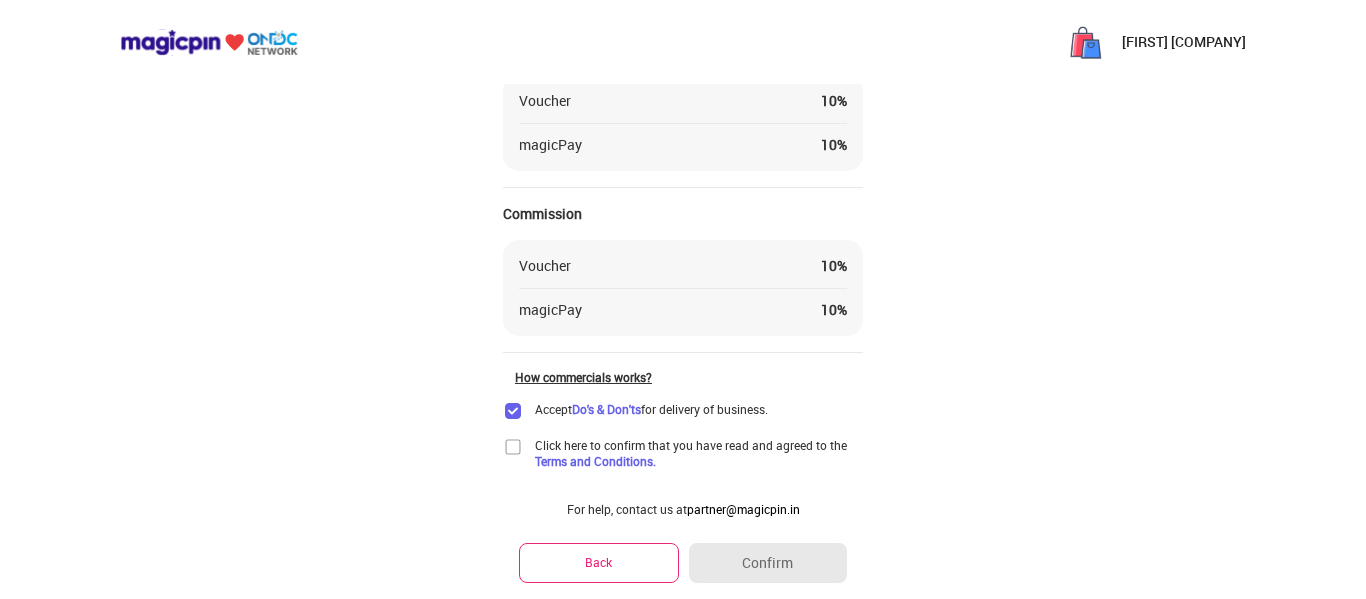click at bounding box center [513, 447] 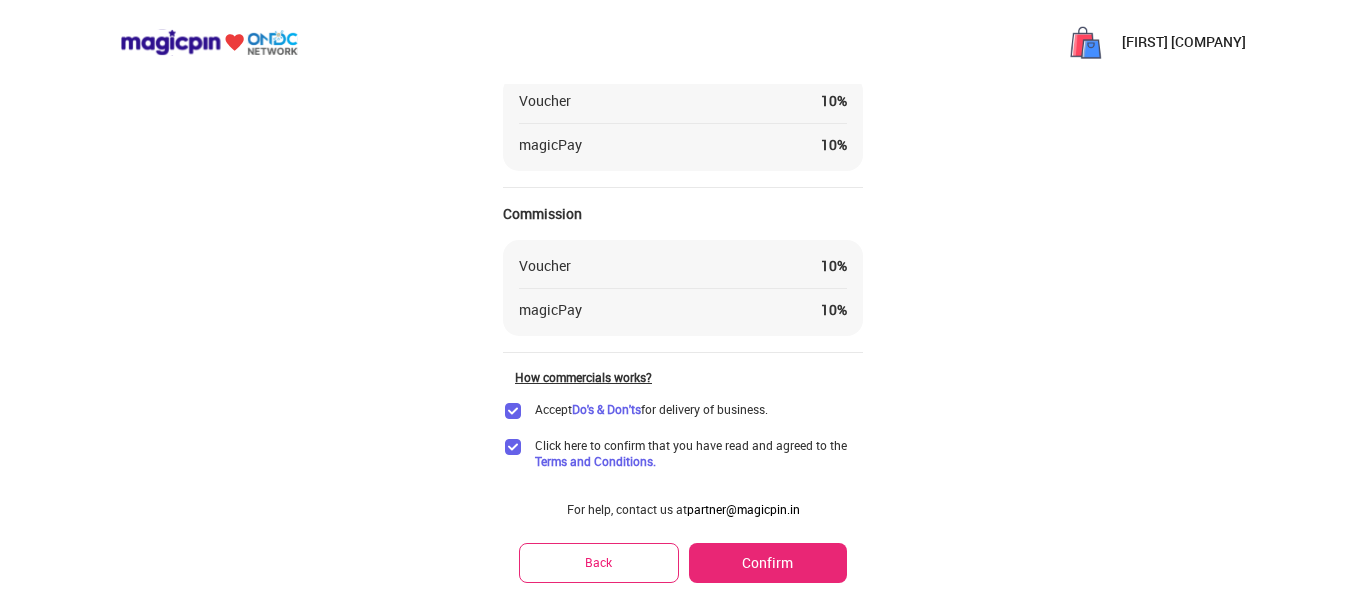 click on "Confirm" at bounding box center [768, 563] 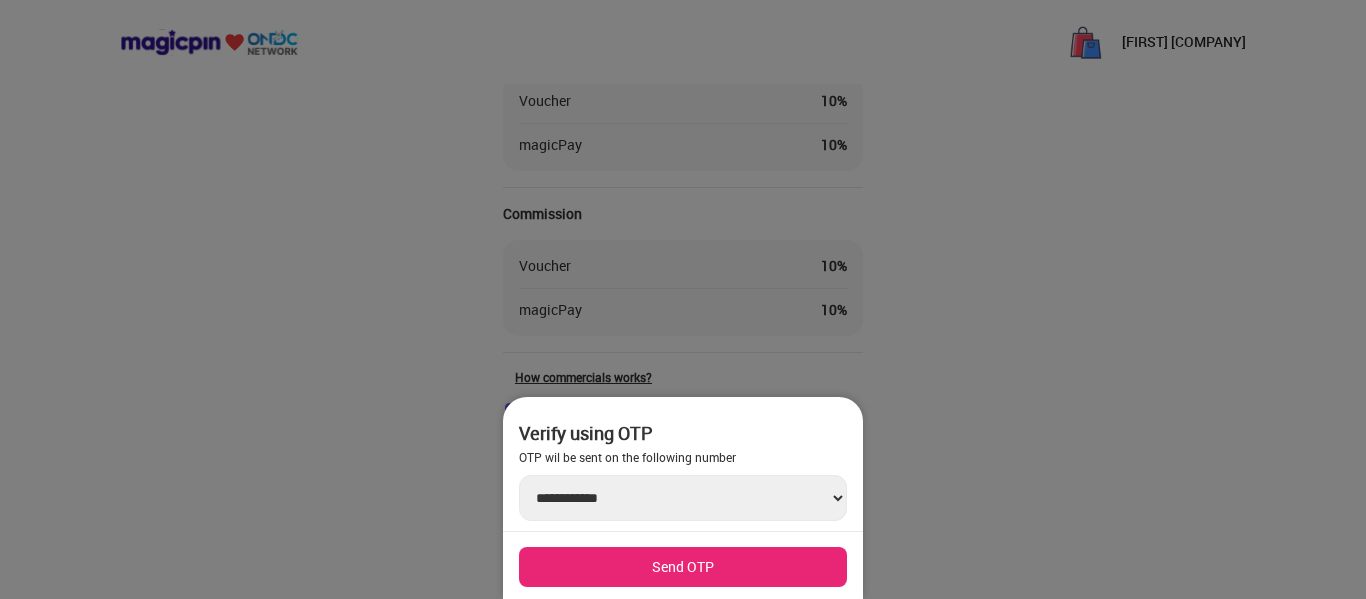 click on "Send OTP" at bounding box center (683, 567) 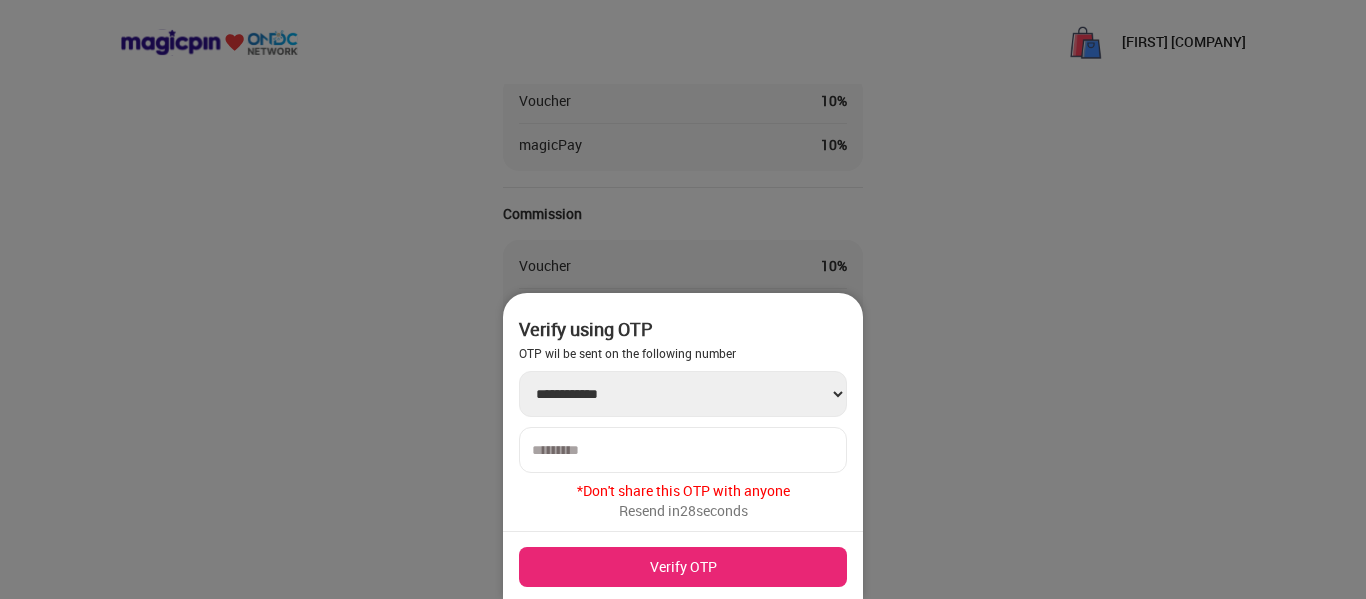 click at bounding box center [683, 450] 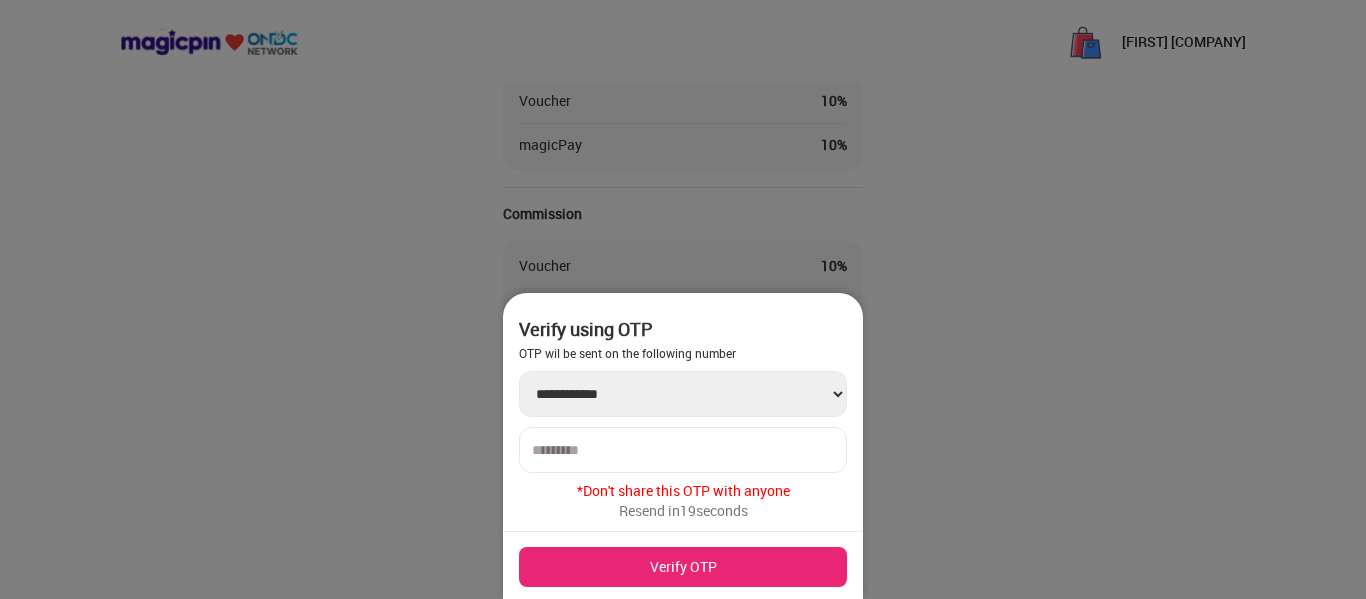 type on "******" 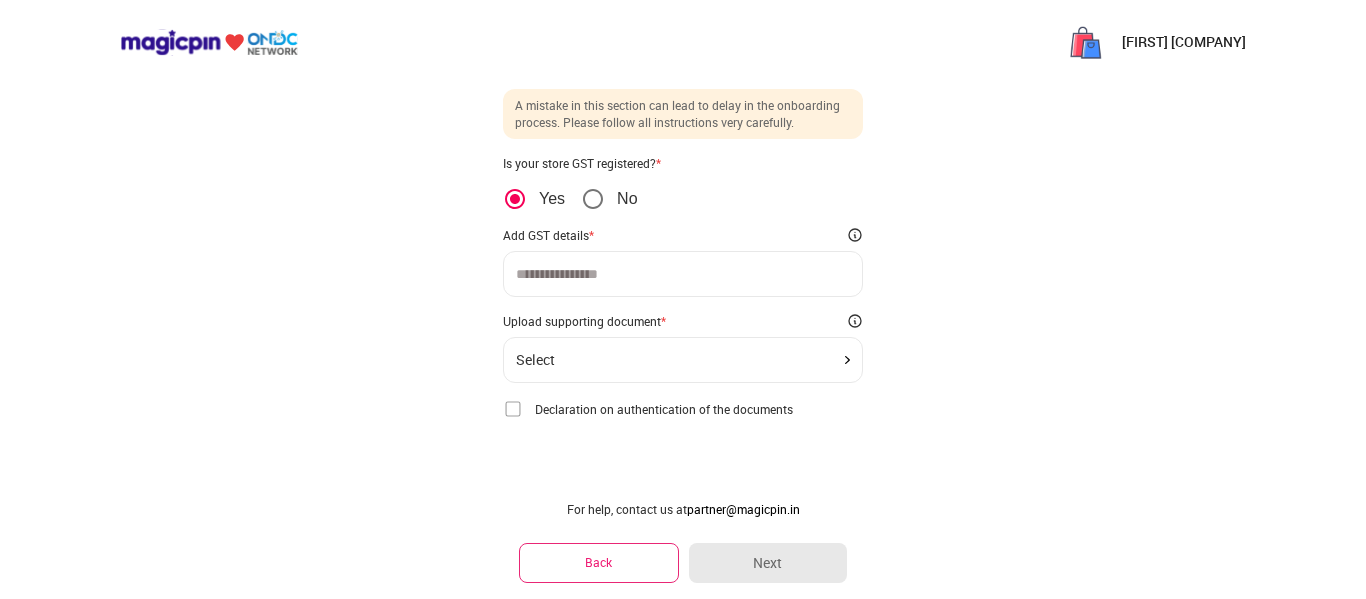 scroll, scrollTop: 48, scrollLeft: 0, axis: vertical 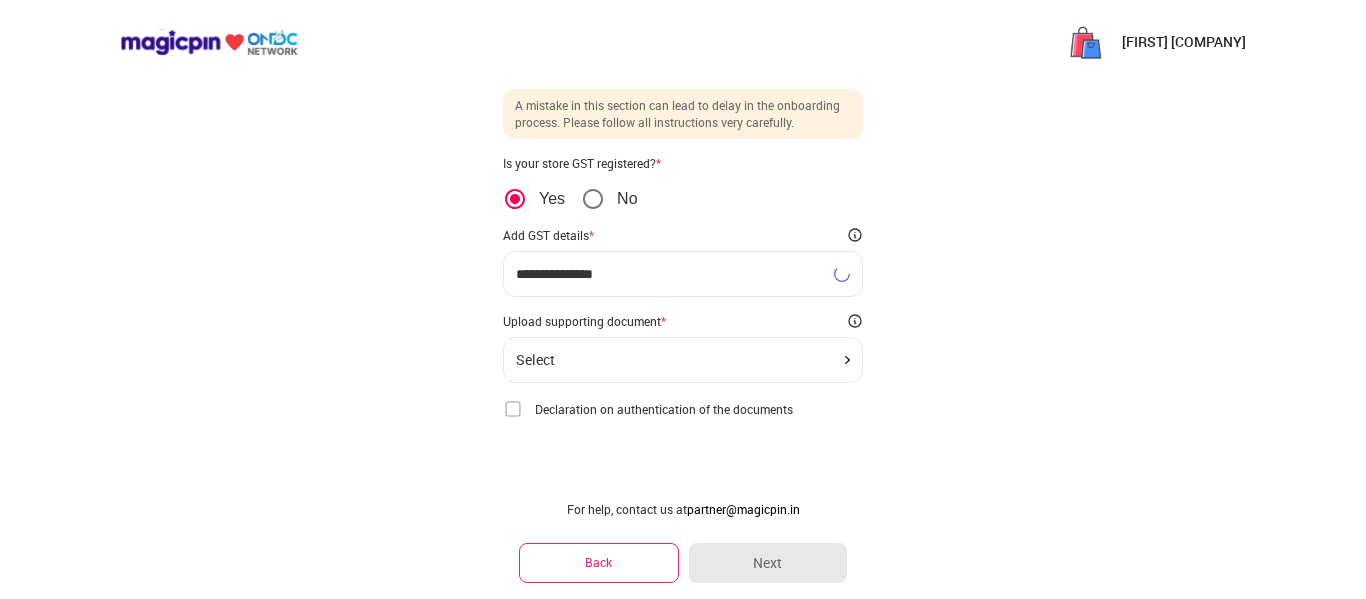 type on "**********" 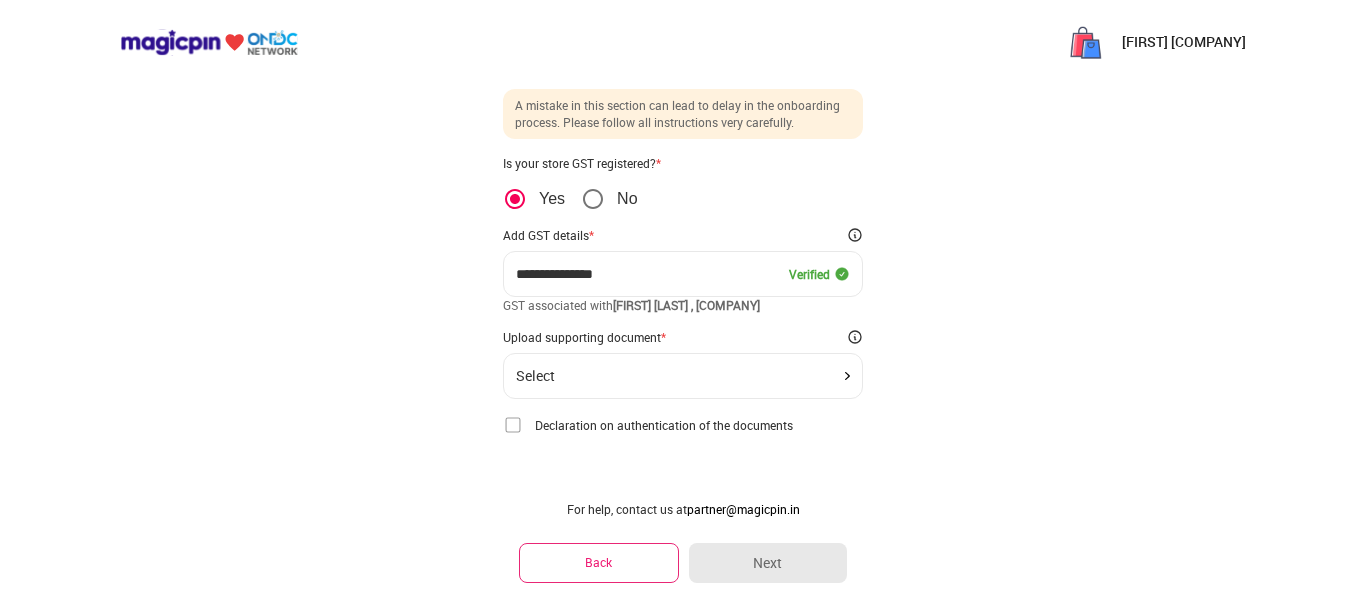 click on "Select" at bounding box center [683, 376] 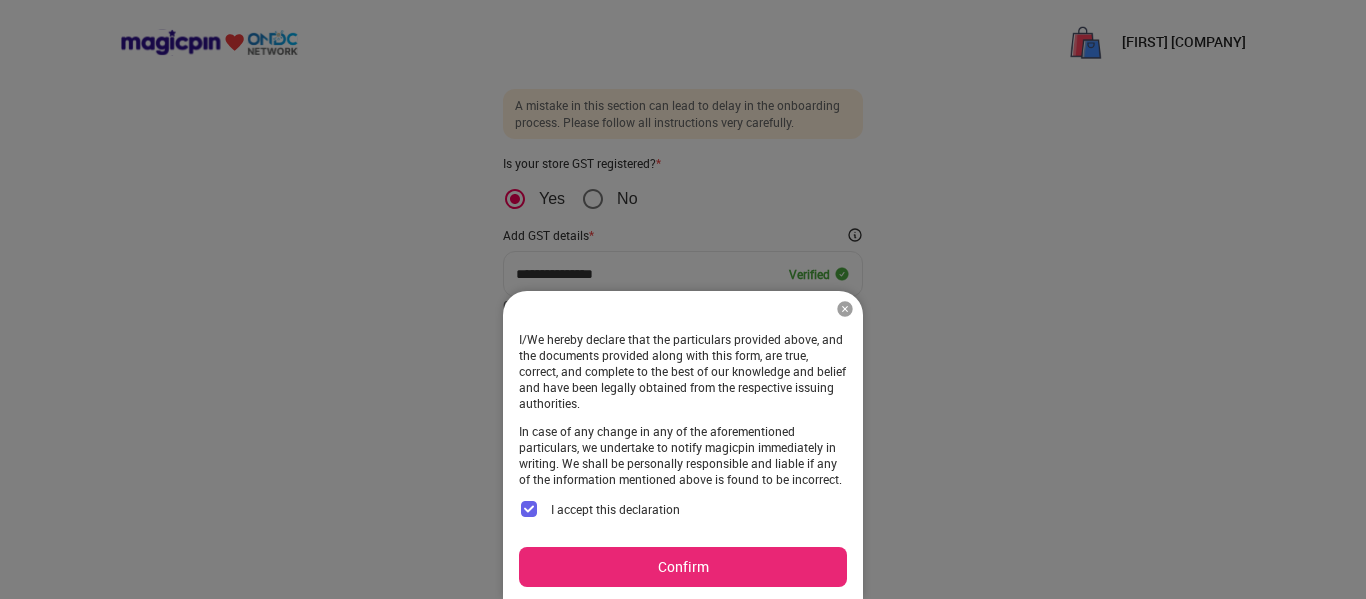 click on "Confirm" at bounding box center [683, 567] 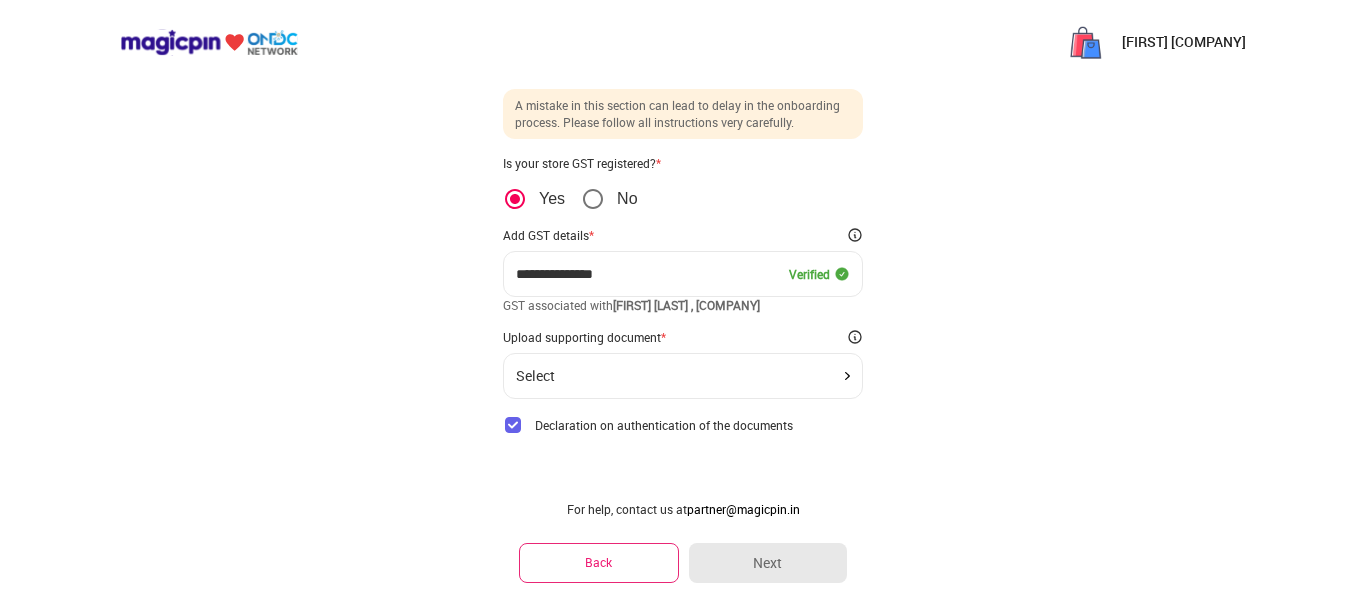 click on "Select" 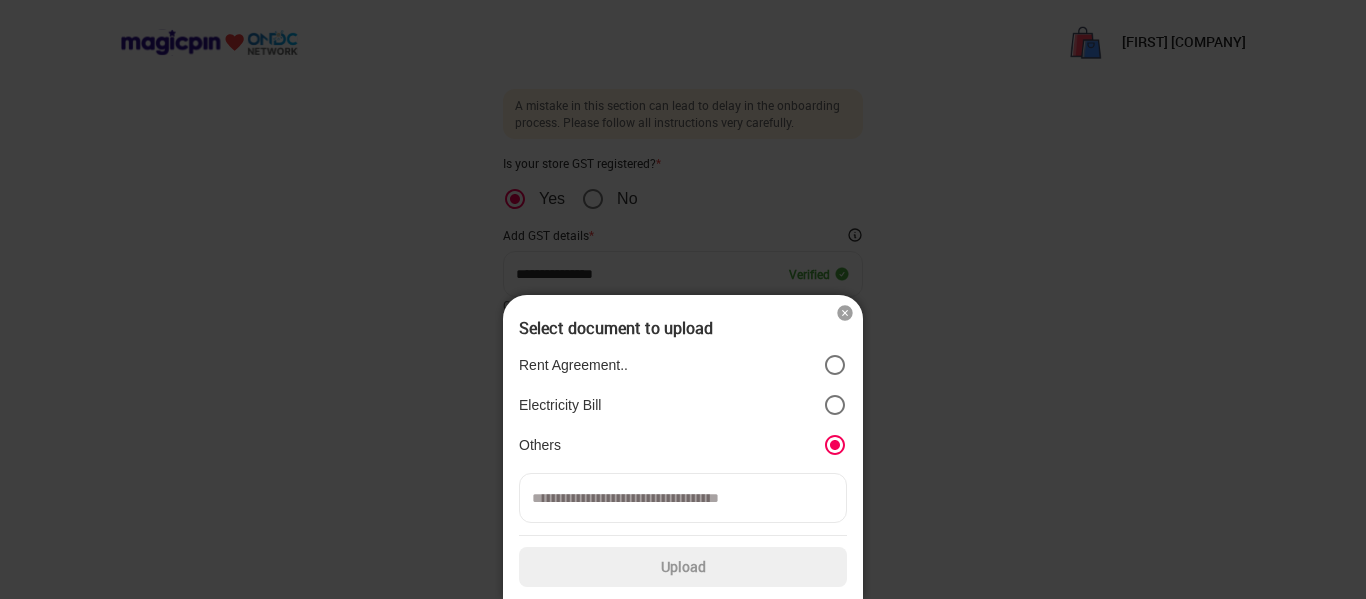 click at bounding box center (683, 498) 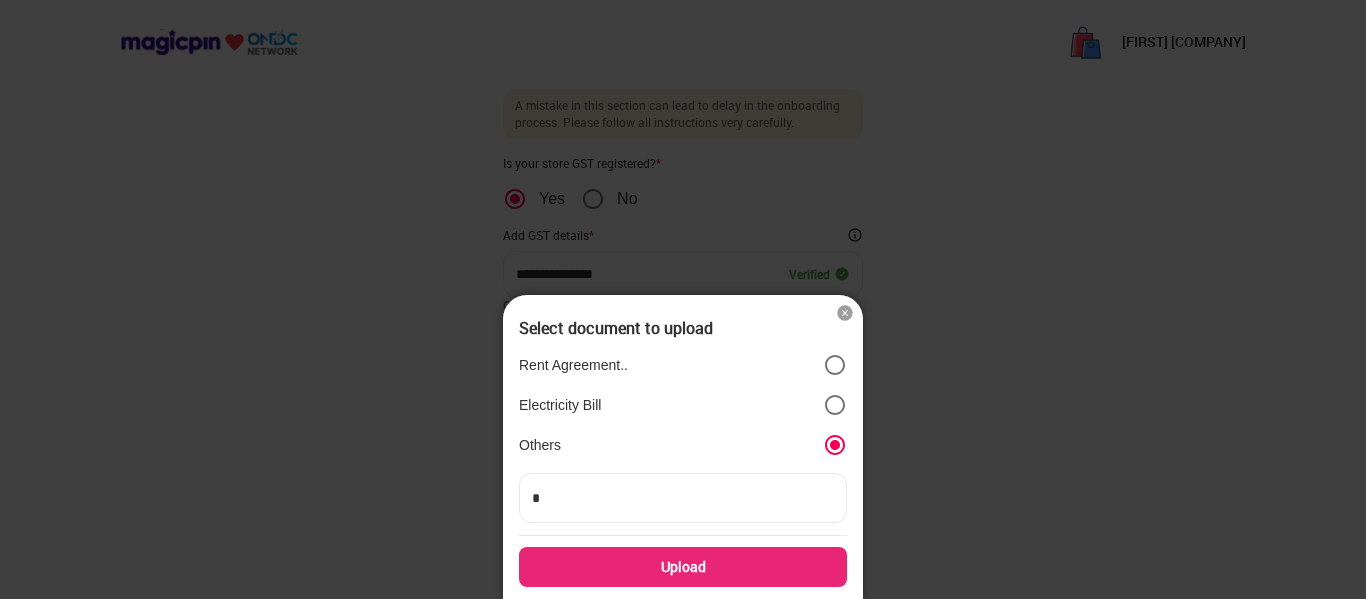 type on "*" 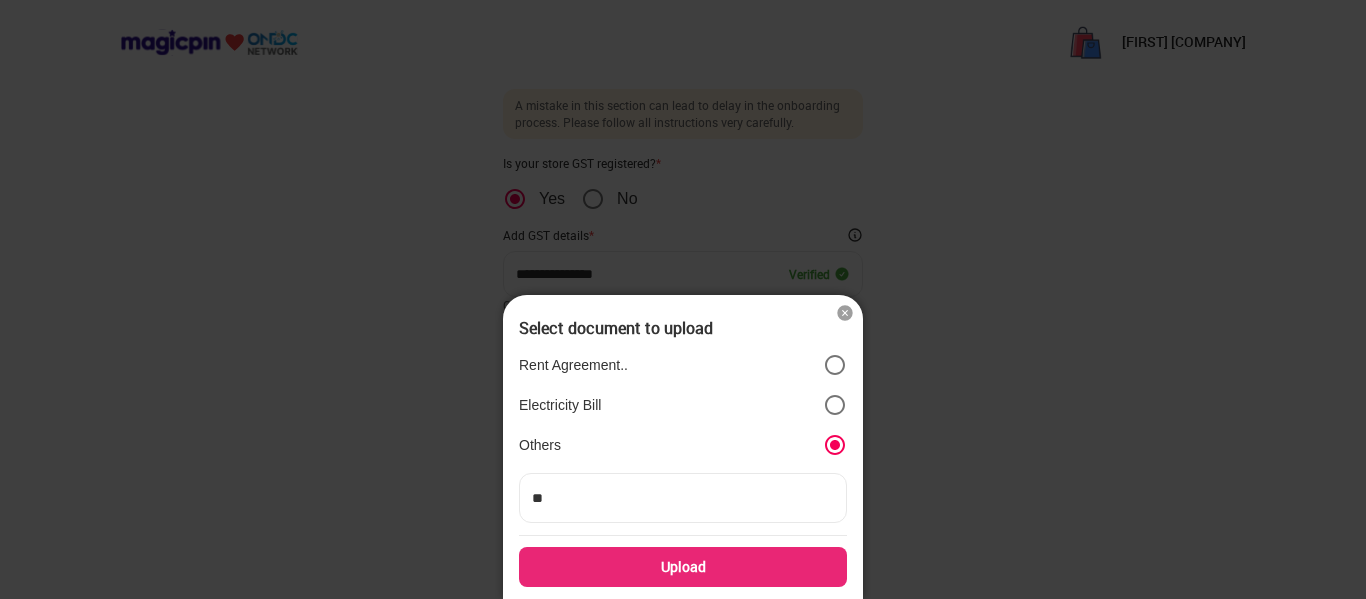 type on "***" 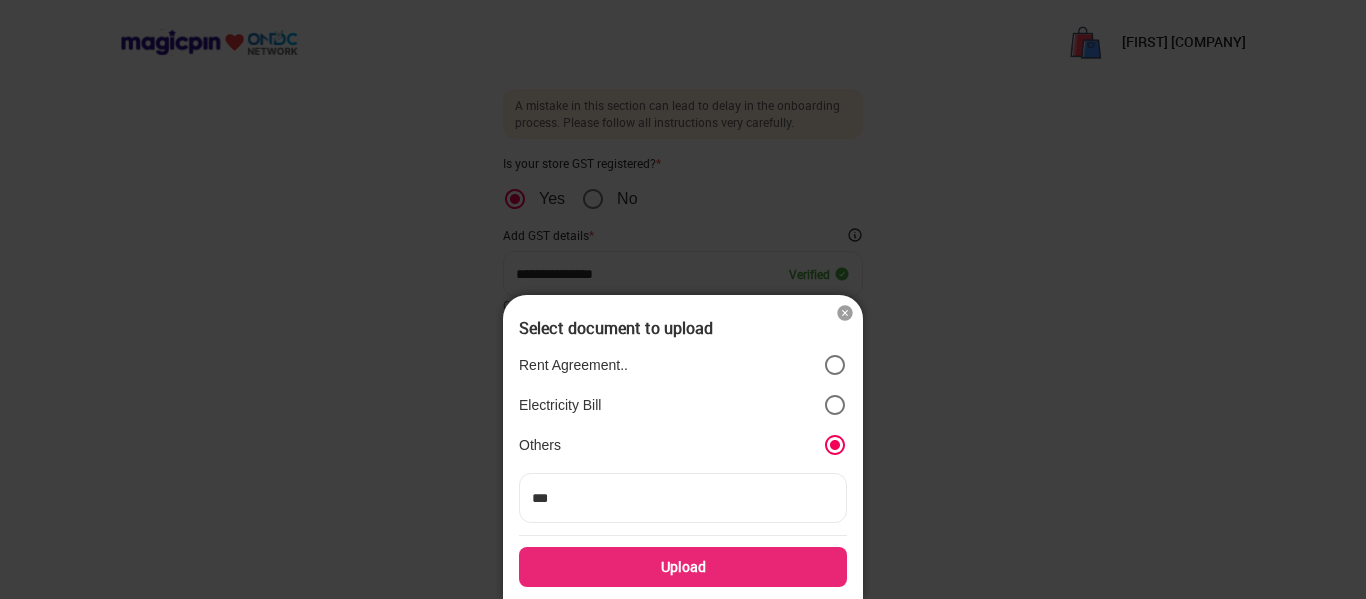 type on "***" 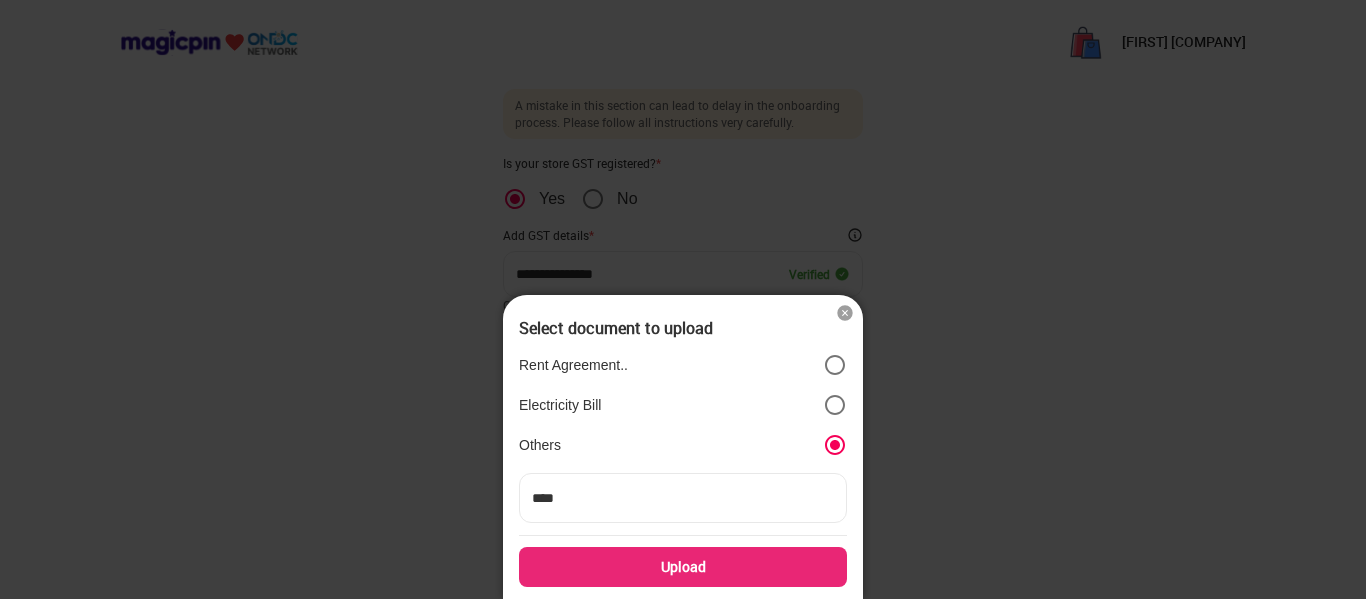 type on "*****" 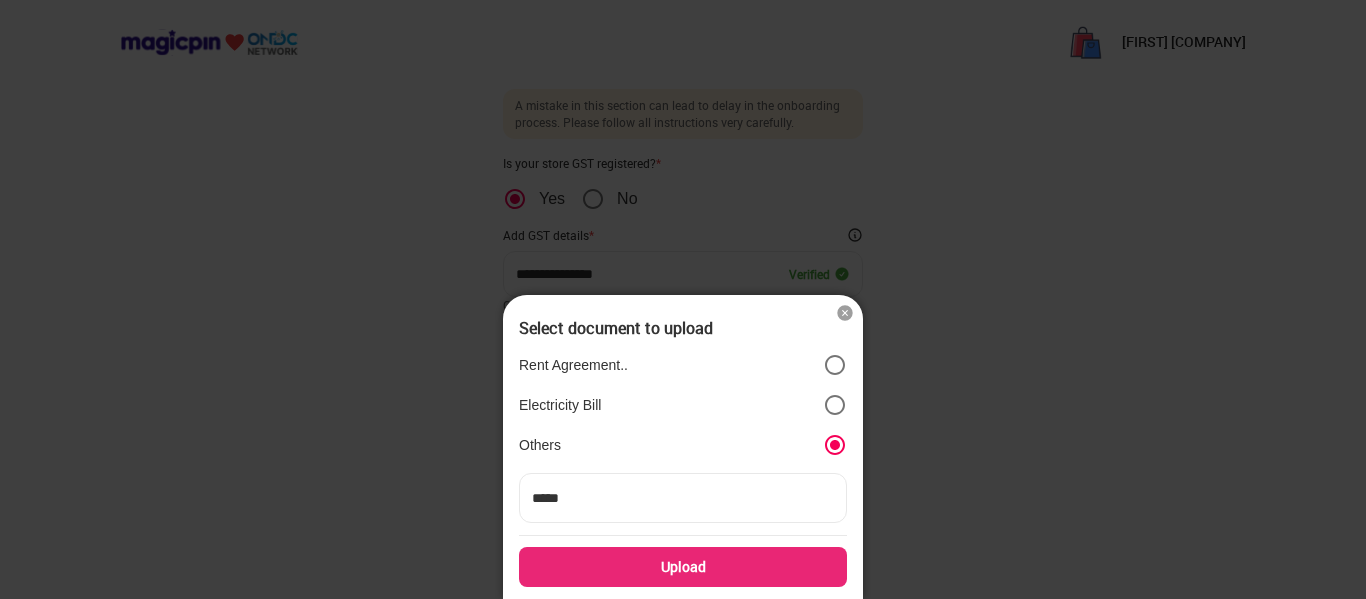 type on "******" 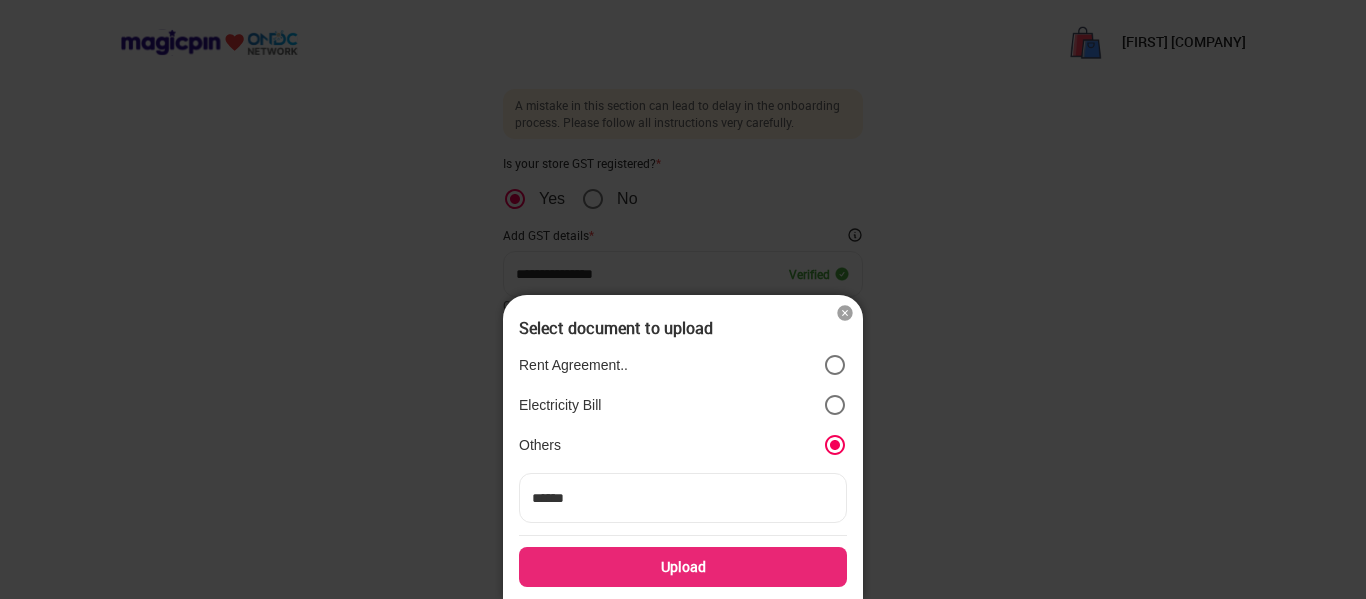 type on "*******" 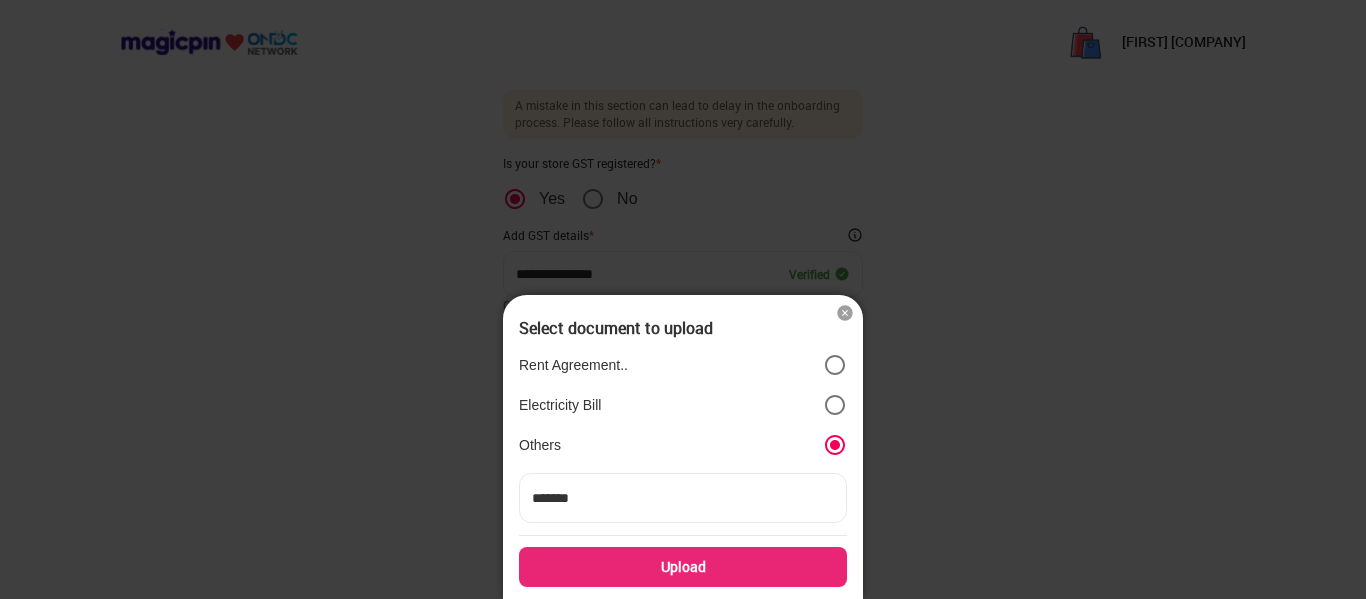 type on "********" 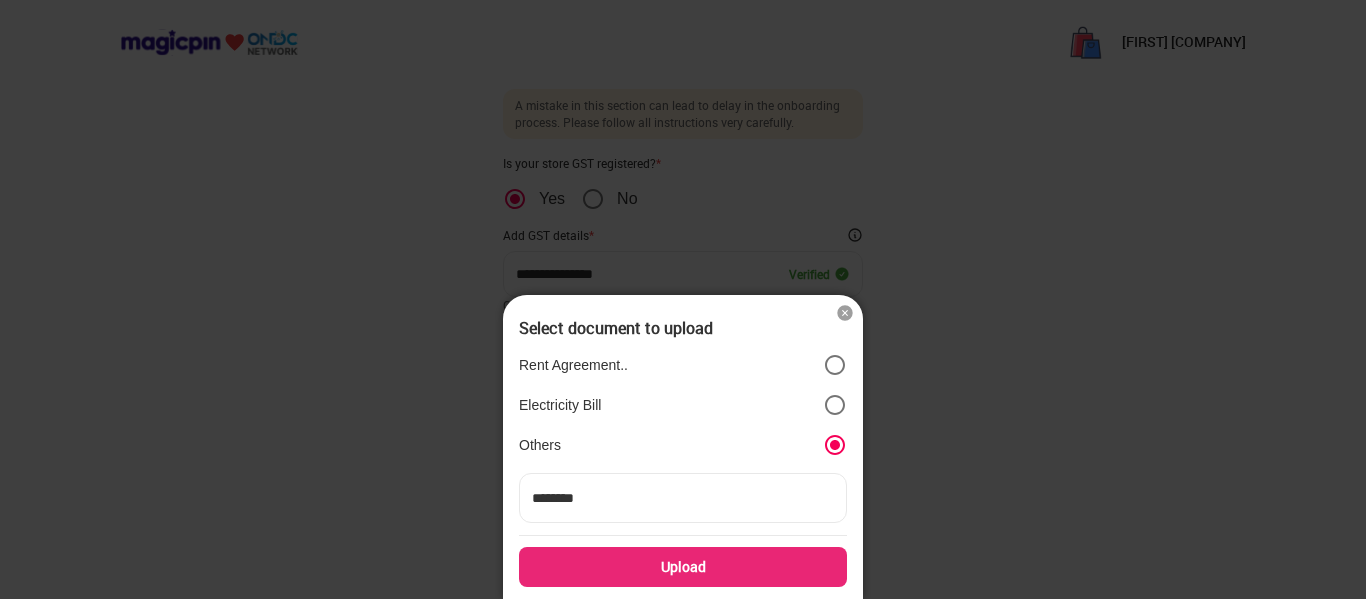 type on "*********" 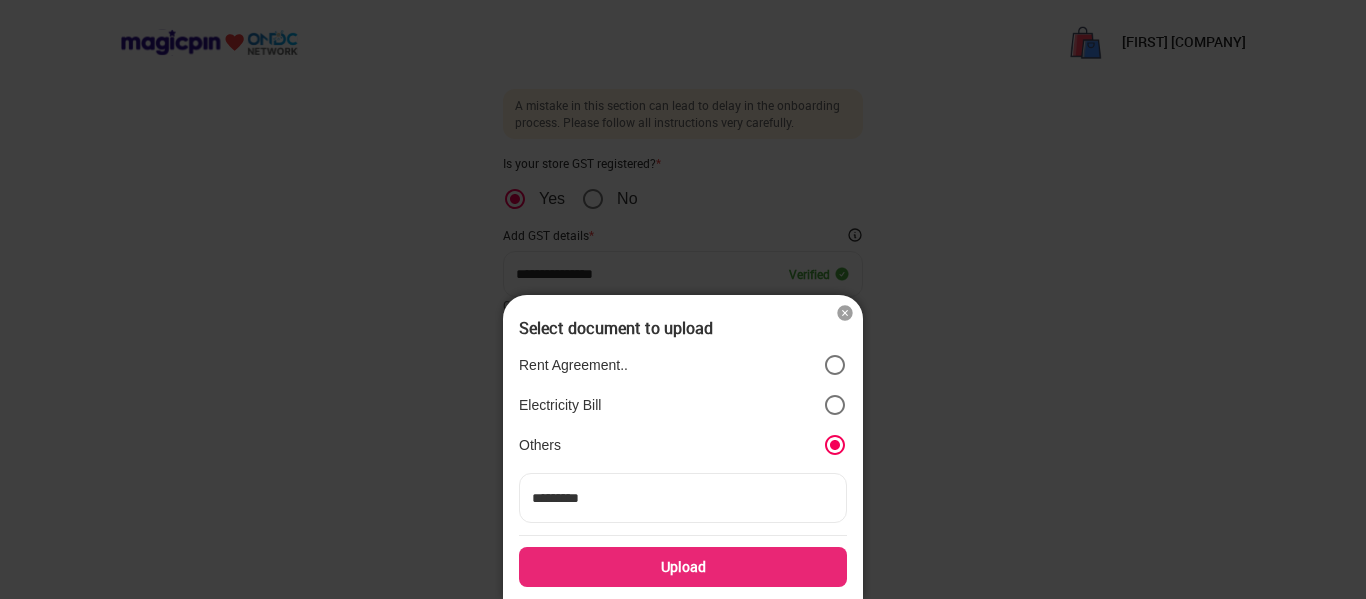 type on "**********" 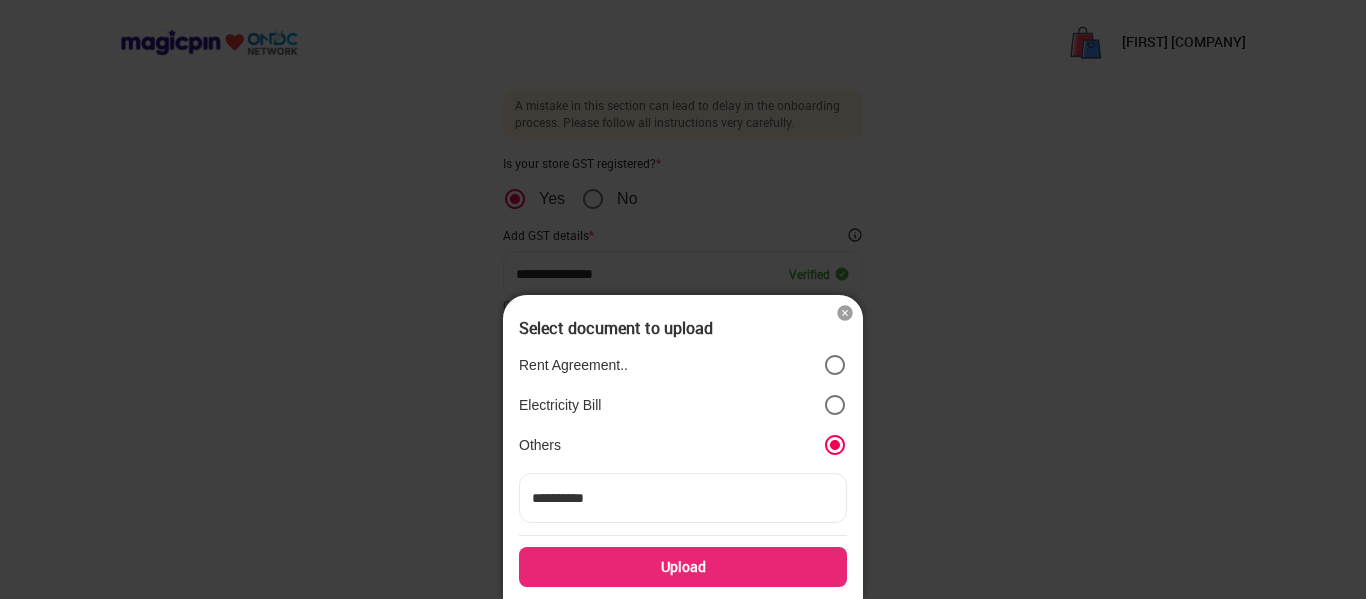 type on "**********" 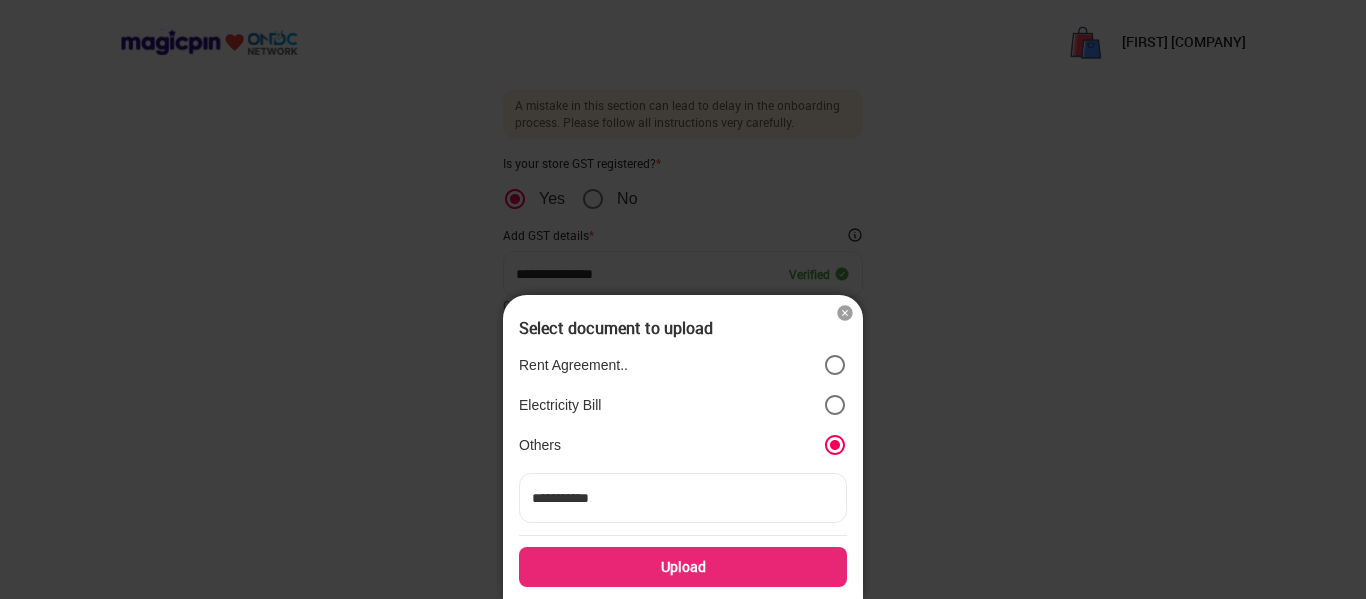 type on "**********" 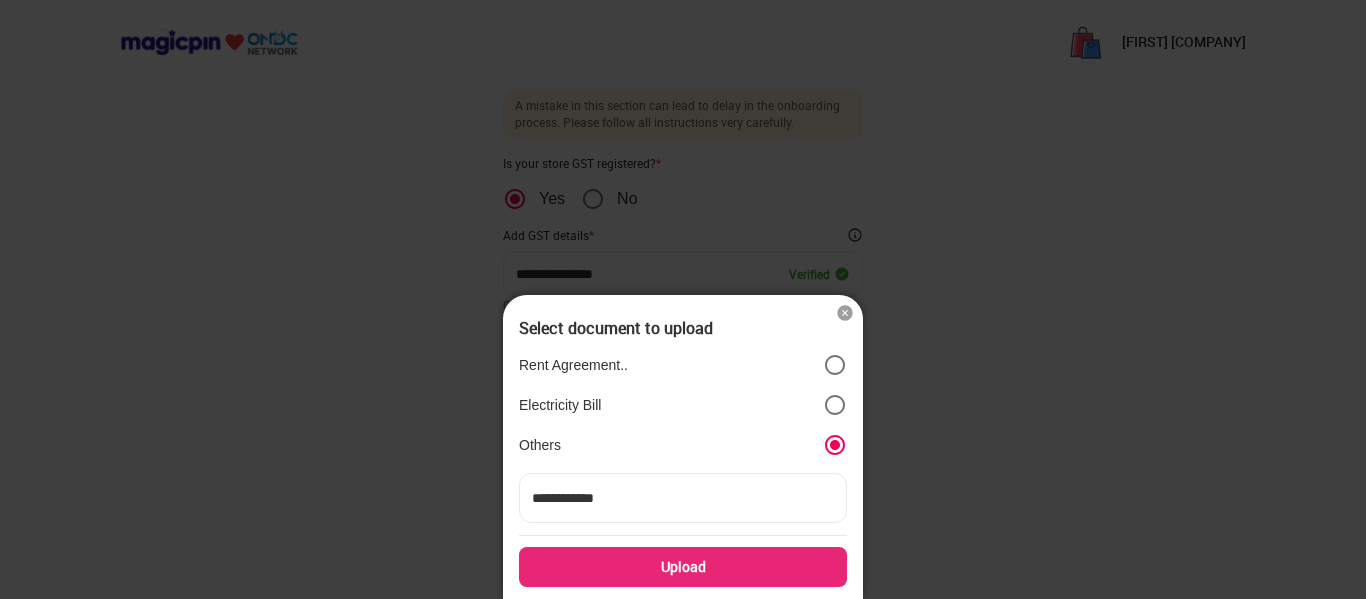 type on "**********" 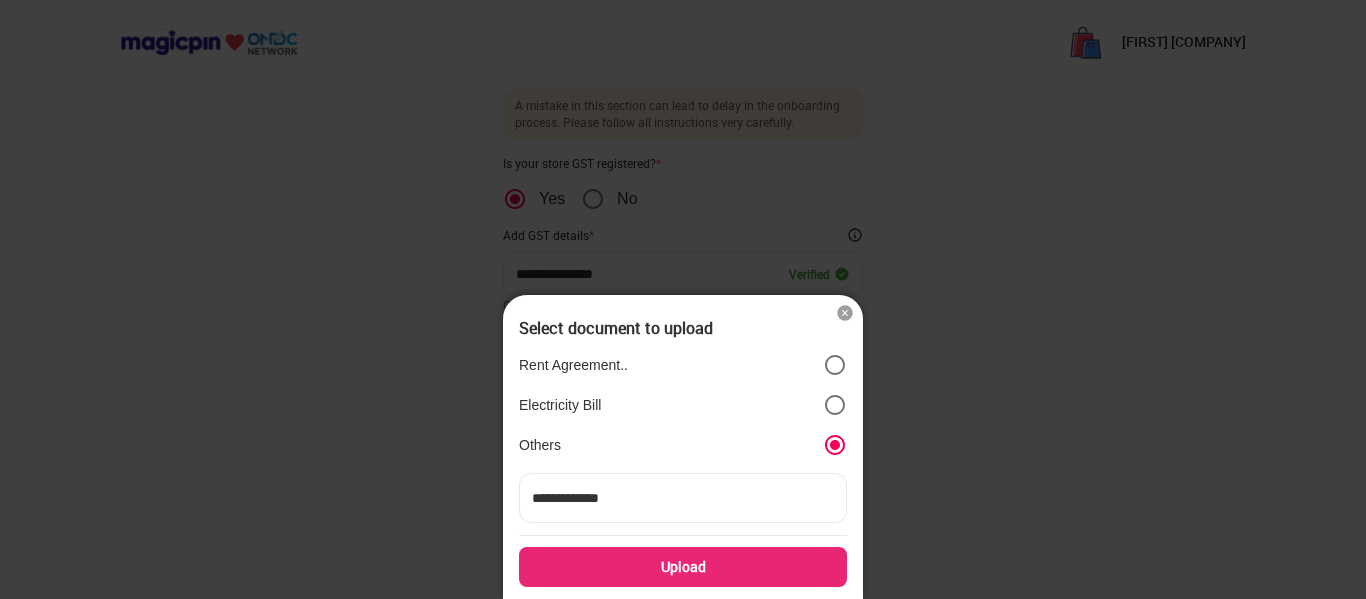 type on "**********" 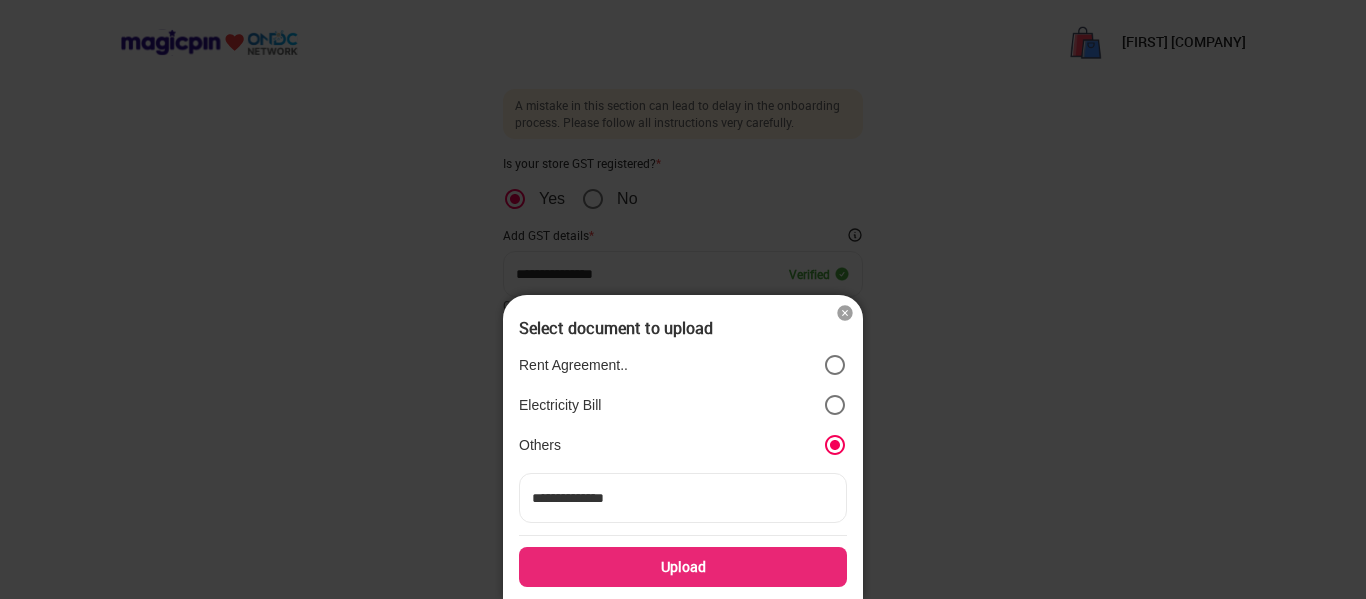 type on "**********" 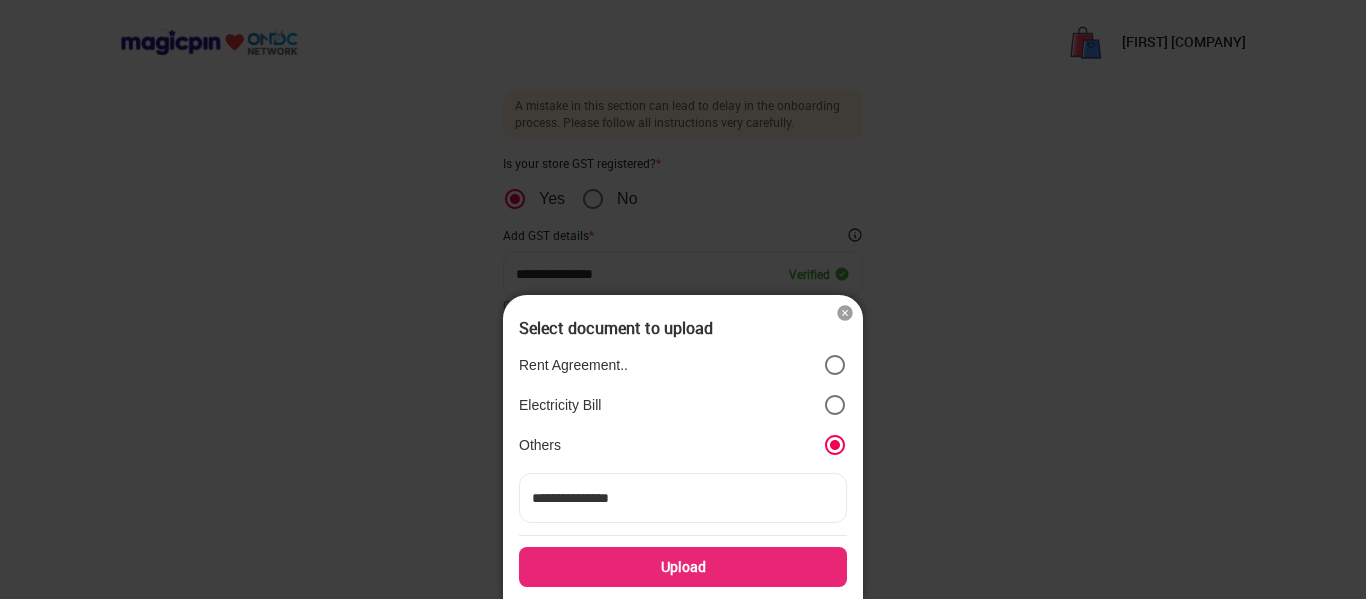 type on "**********" 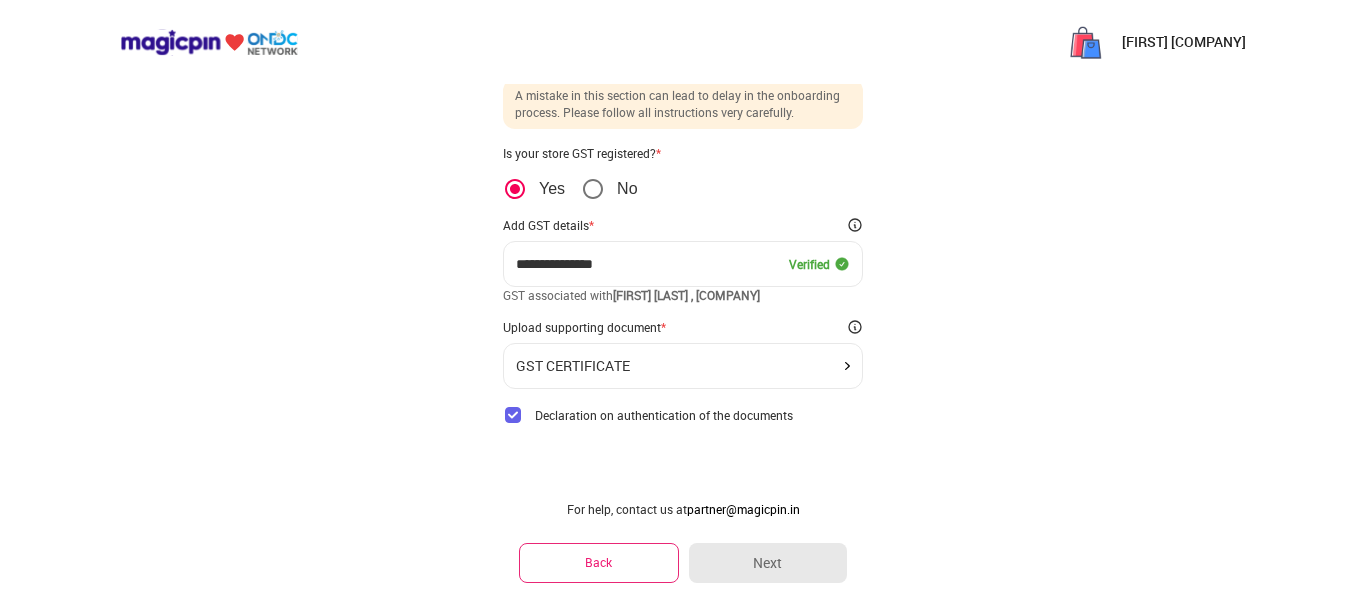 scroll, scrollTop: 64, scrollLeft: 0, axis: vertical 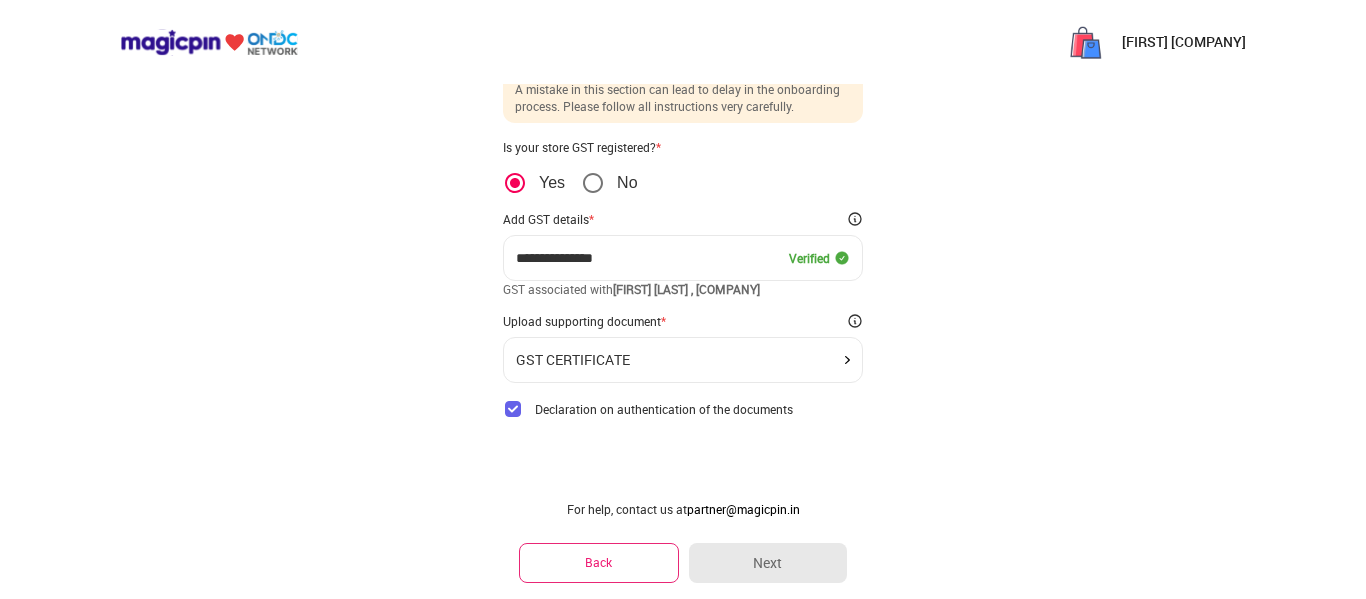 click on "**********" at bounding box center (683, 267) 